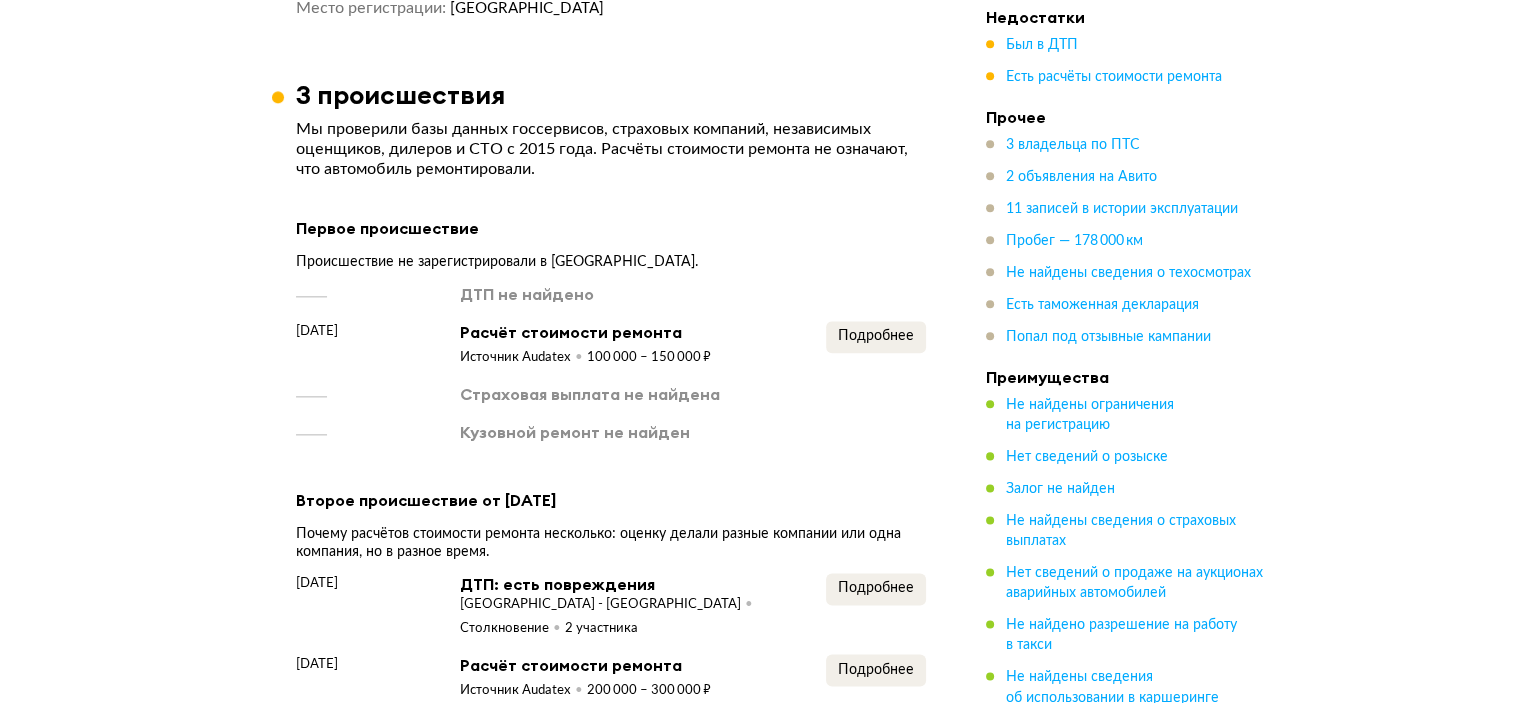 scroll, scrollTop: 2600, scrollLeft: 0, axis: vertical 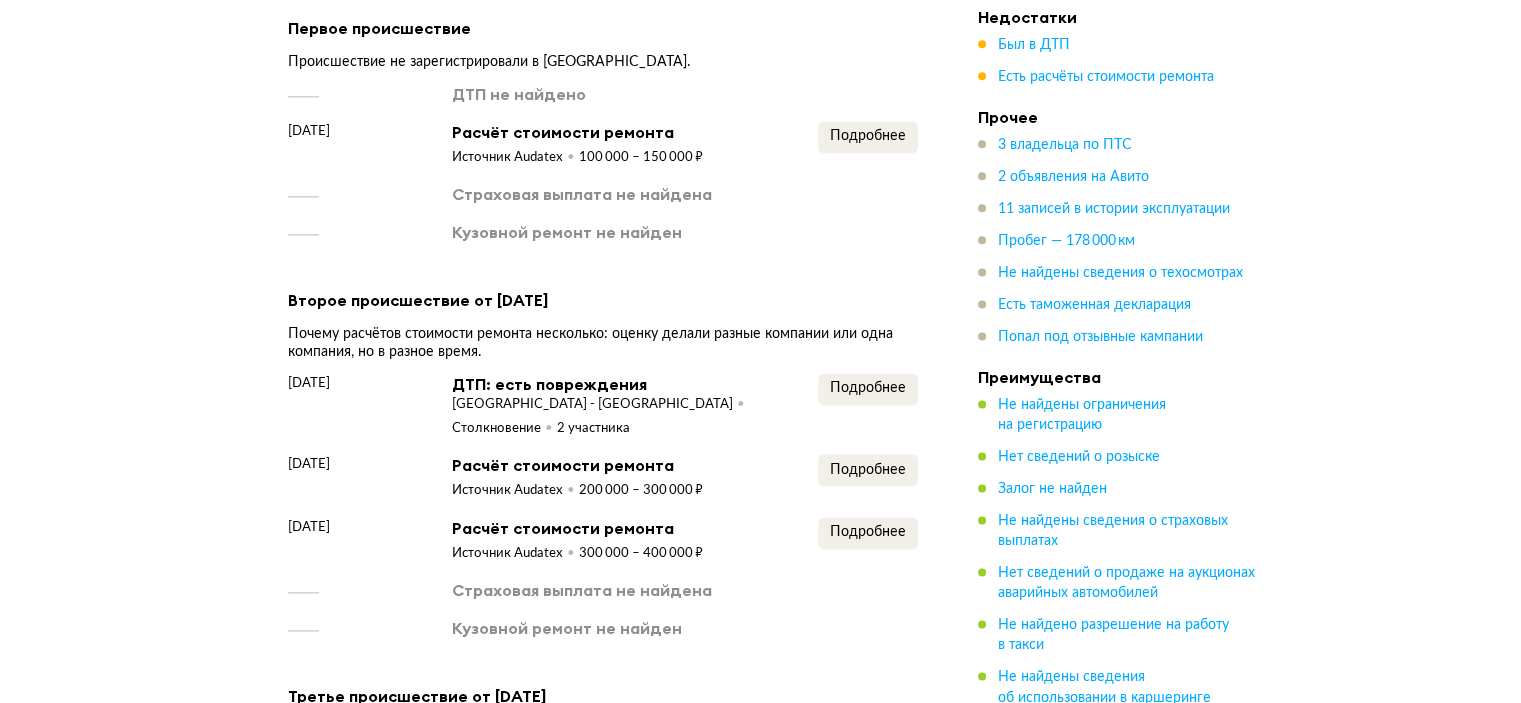click on "Подробнее" at bounding box center (868, 144) 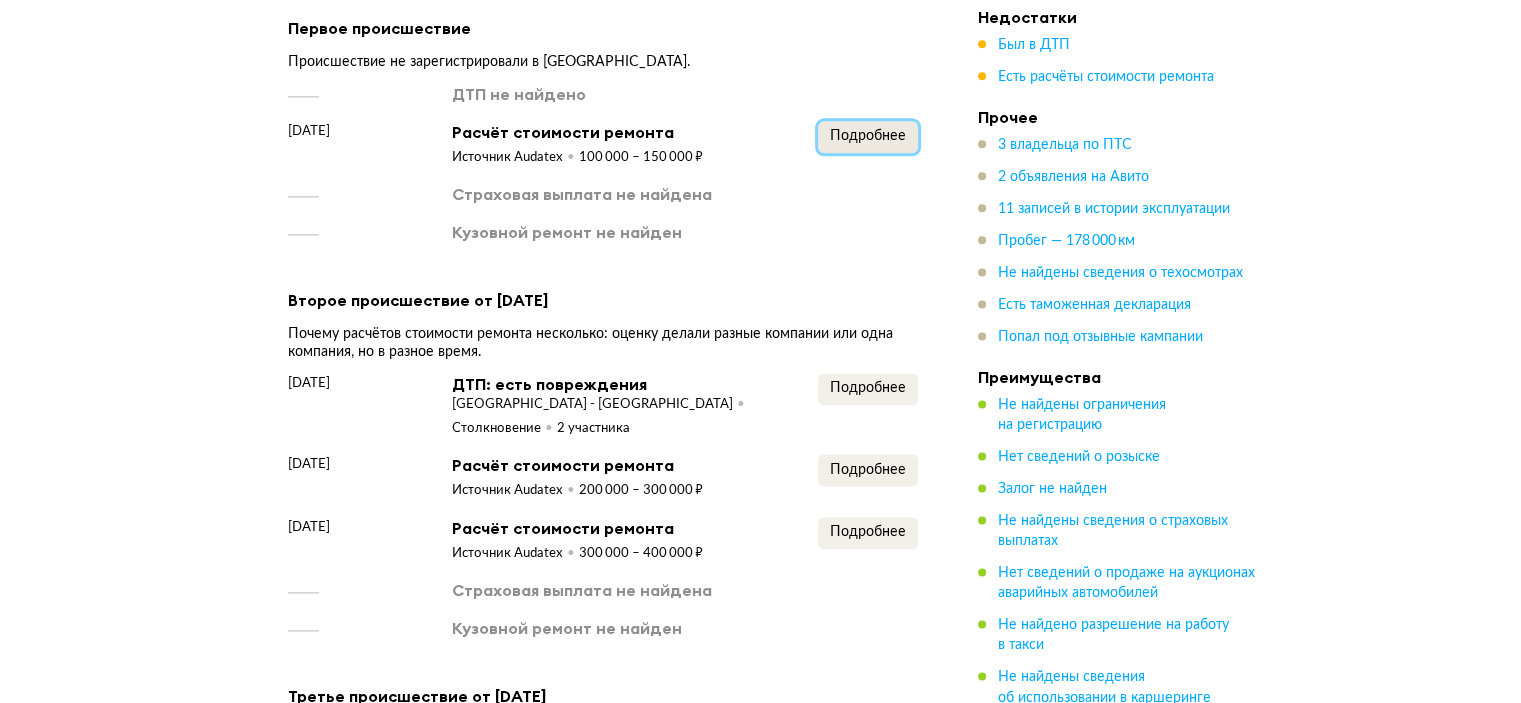 click on "Подробнее" at bounding box center [868, 137] 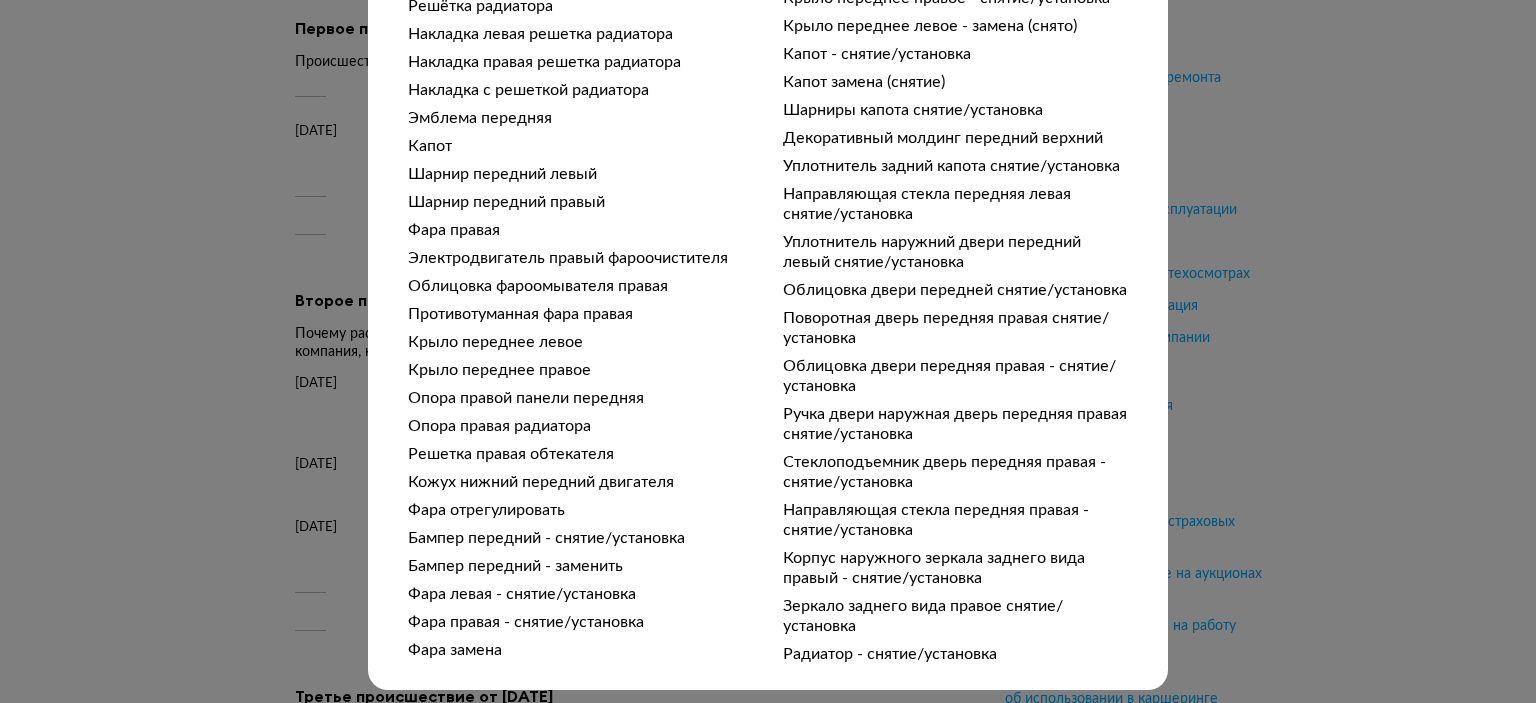 scroll, scrollTop: 1056, scrollLeft: 0, axis: vertical 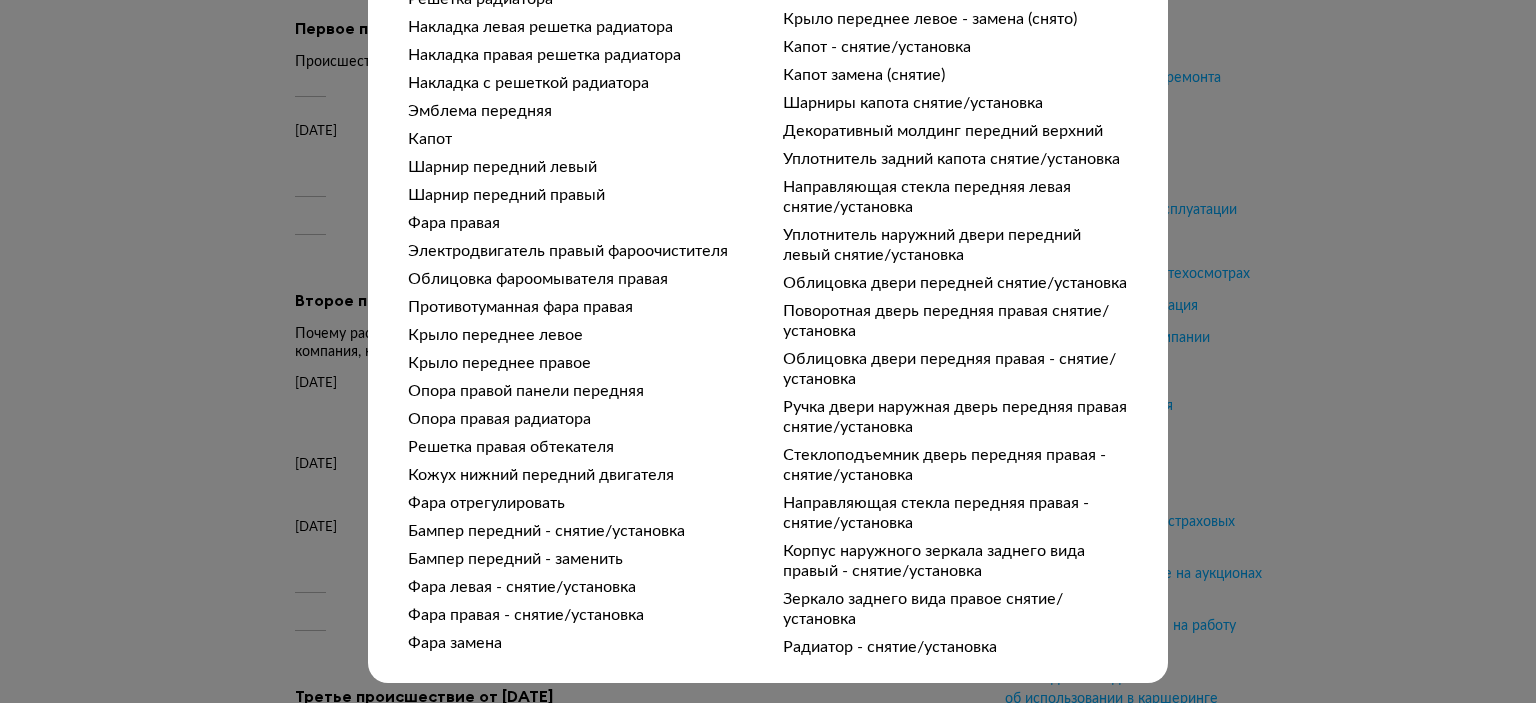 click on "Подробности расчёта Чтобы вам было проще разобраться в данных от СТО, мы обработали их через нейросеть. Посмотреть оригинал Детализация стоимости Стоимость окраски 20 000 – 30 000 ₽ Стоимость механических работ 10 000 – 20 000 ₽ Стоимость запасных частей 50 000 – 75 000 ₽ Общая стоимость 100 000 – 150 000 ₽ Частичный ремонт Дверь передняя правая нижняя часть отремонтировать Окраска ремонтная (площадь повреждения детали <20-50%) Дверь передняя правая нижняя часть ремонт окраска Окраска поверхности Балка бампера окраска внутренней детали Окраска новой детали" at bounding box center (768, 351) 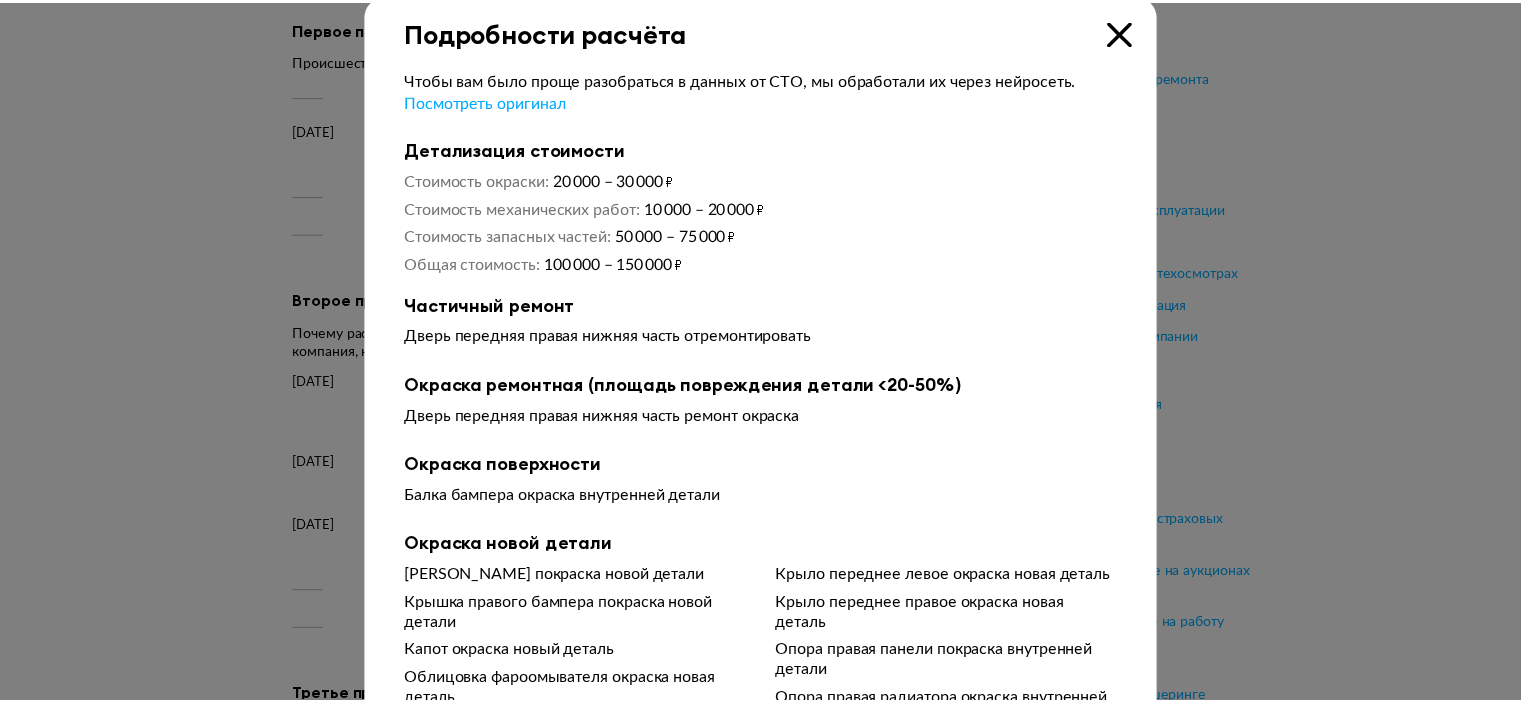 scroll, scrollTop: 0, scrollLeft: 0, axis: both 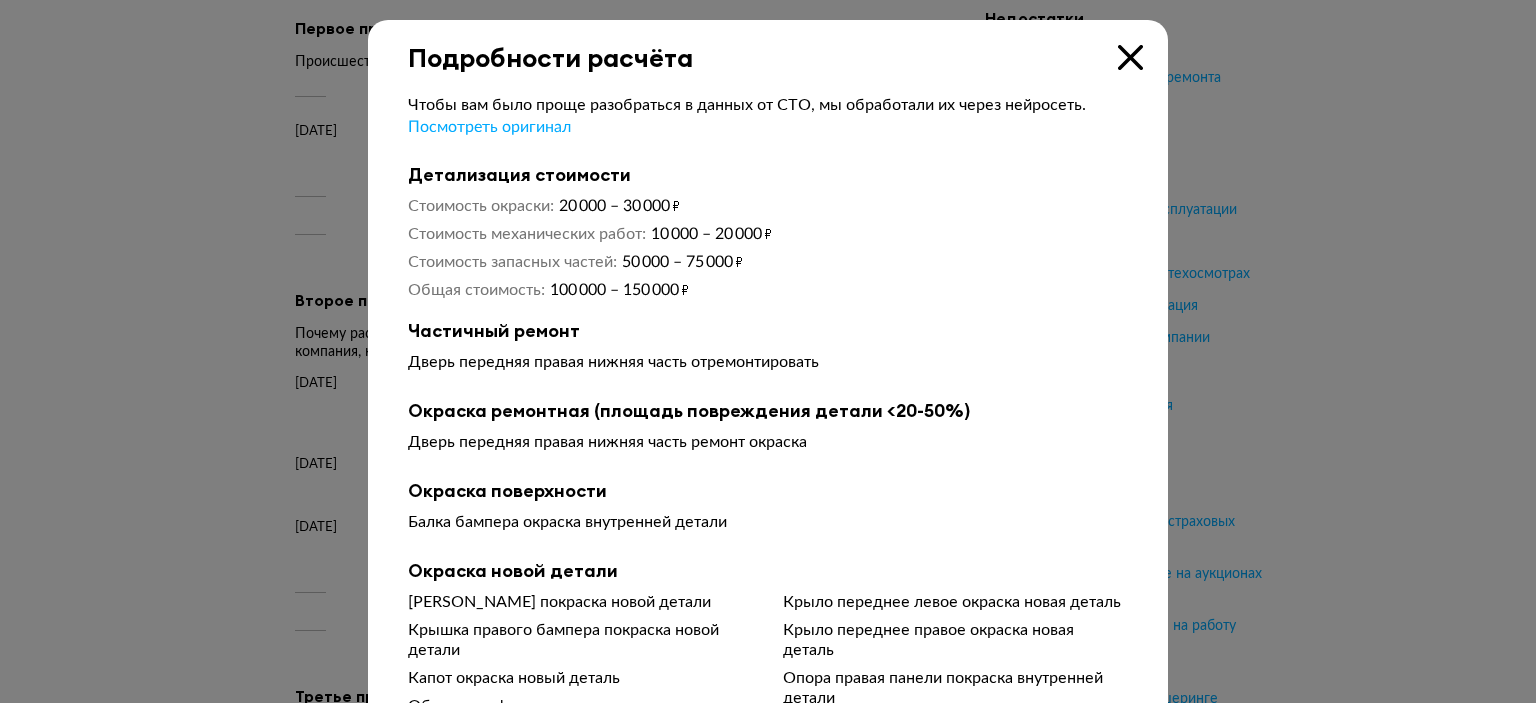 drag, startPoint x: 1129, startPoint y: 45, endPoint x: 1119, endPoint y: 55, distance: 14.142136 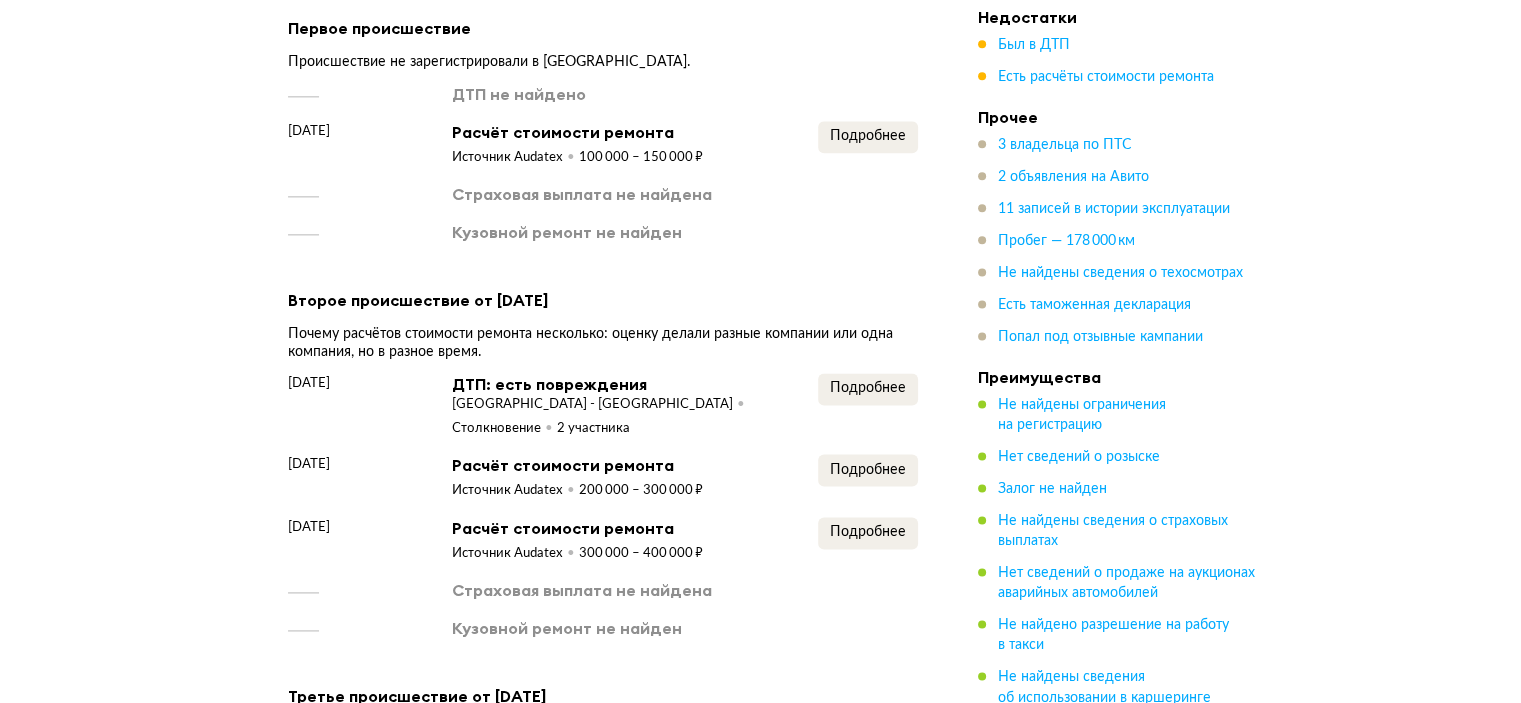 click on "Был в ДТП Есть расчёты стоимости ремонта" at bounding box center (1118, 62) 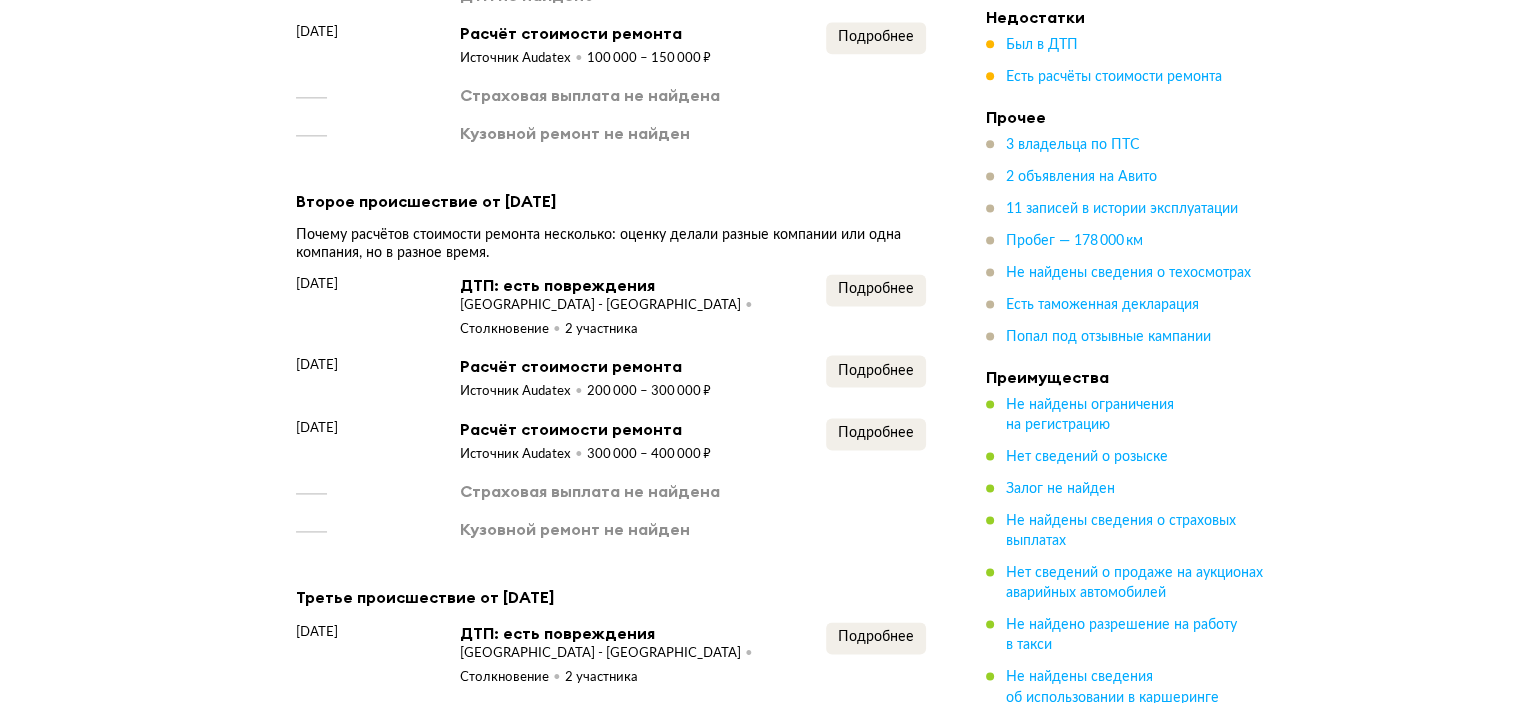 scroll, scrollTop: 2700, scrollLeft: 0, axis: vertical 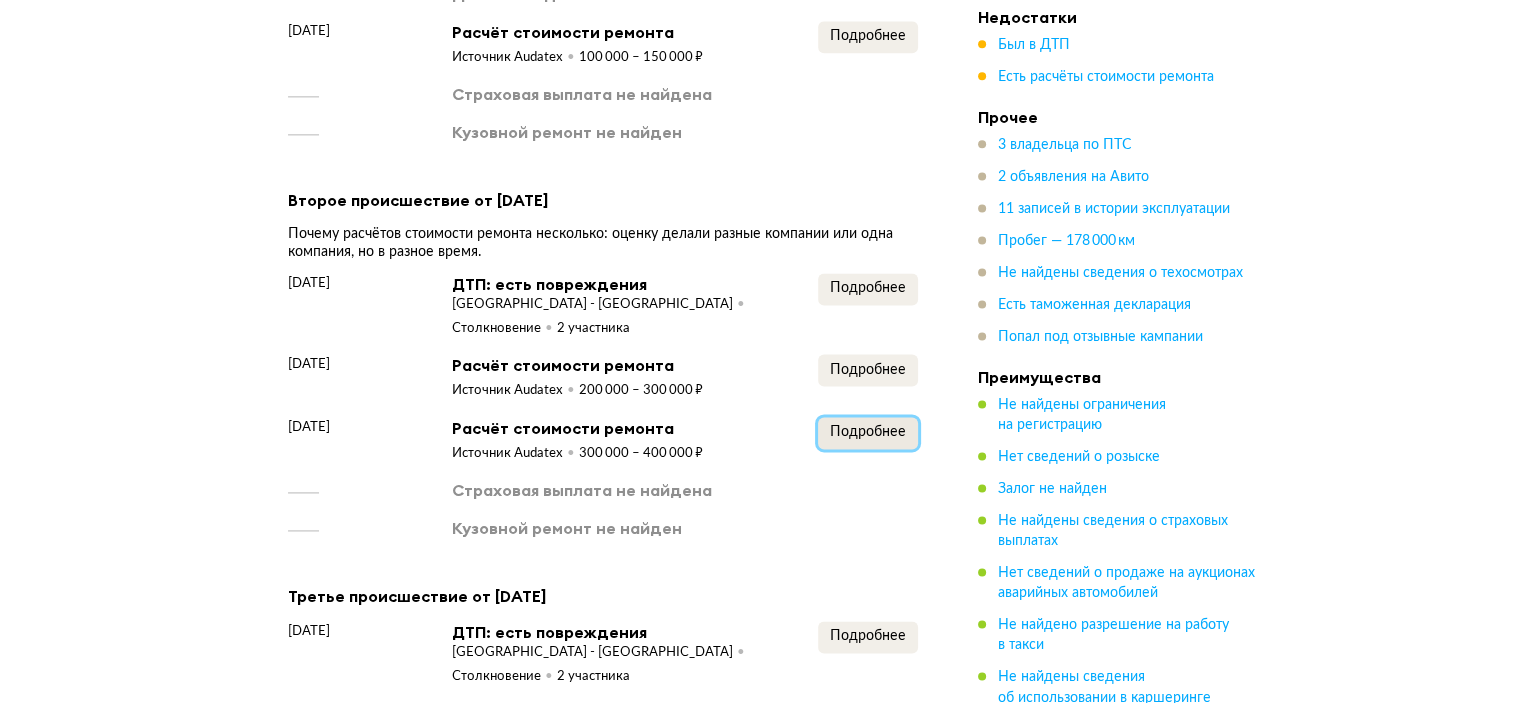 click on "Подробнее" at bounding box center (868, 432) 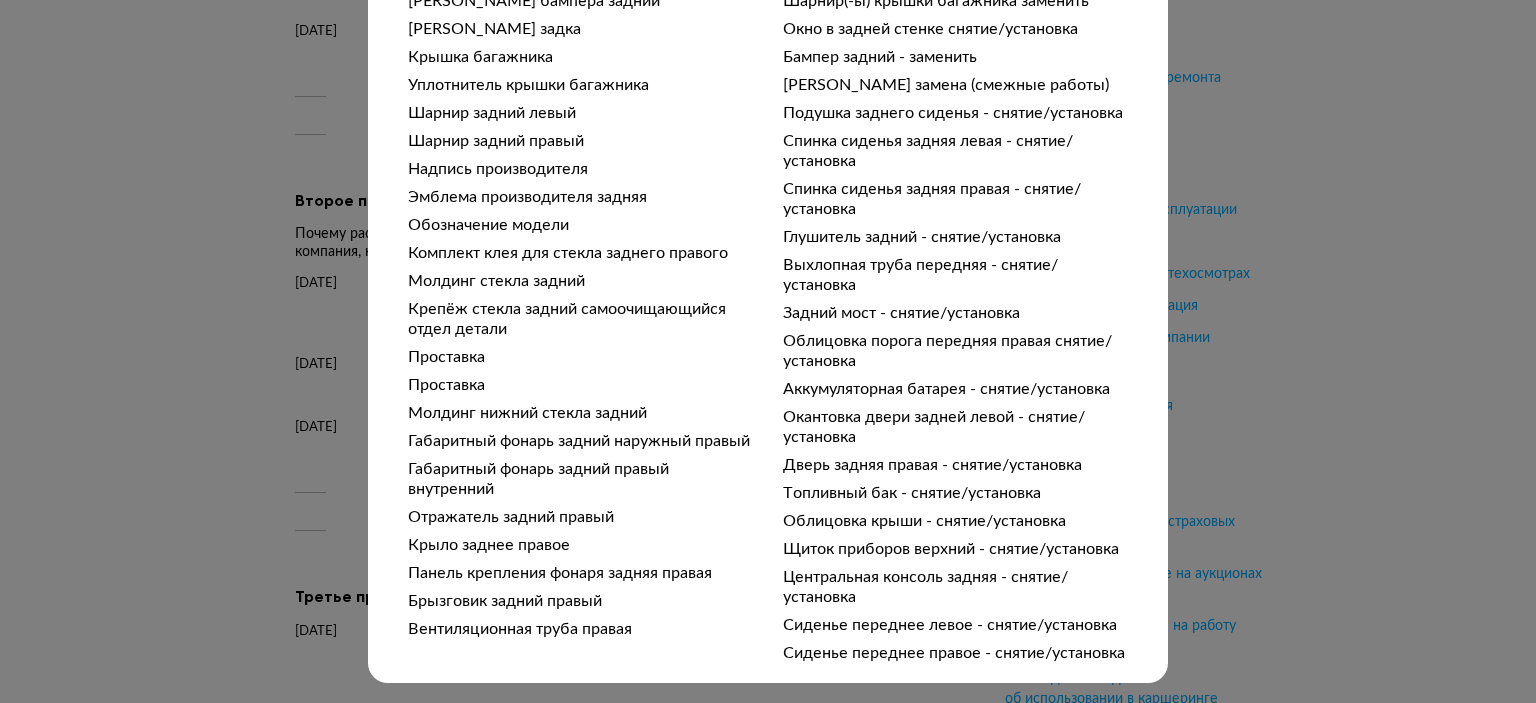 click on "Подробности расчёта Чтобы вам было проще разобраться в данных от СТО, мы обработали их через нейросеть. Посмотреть оригинал Детализация стоимости Стоимость окраски 40 000 – 50 000 ₽ Стоимость механических работ 50 000 – 75 000 ₽ Стоимость запасных частей 200 000 – 300 000 ₽ Общая стоимость 300 000 – 400 000 ₽ Ремонт Красным отмечены детали, повреждение которых влияет на безопасность авто. Крыло заднее левое отремонтировать Лонжерон задний правый в сборе отремонтировать Окраска ремонтная (площадь повреждения детали <20-50%) Окраска поверхности Измерение" at bounding box center (768, 351) 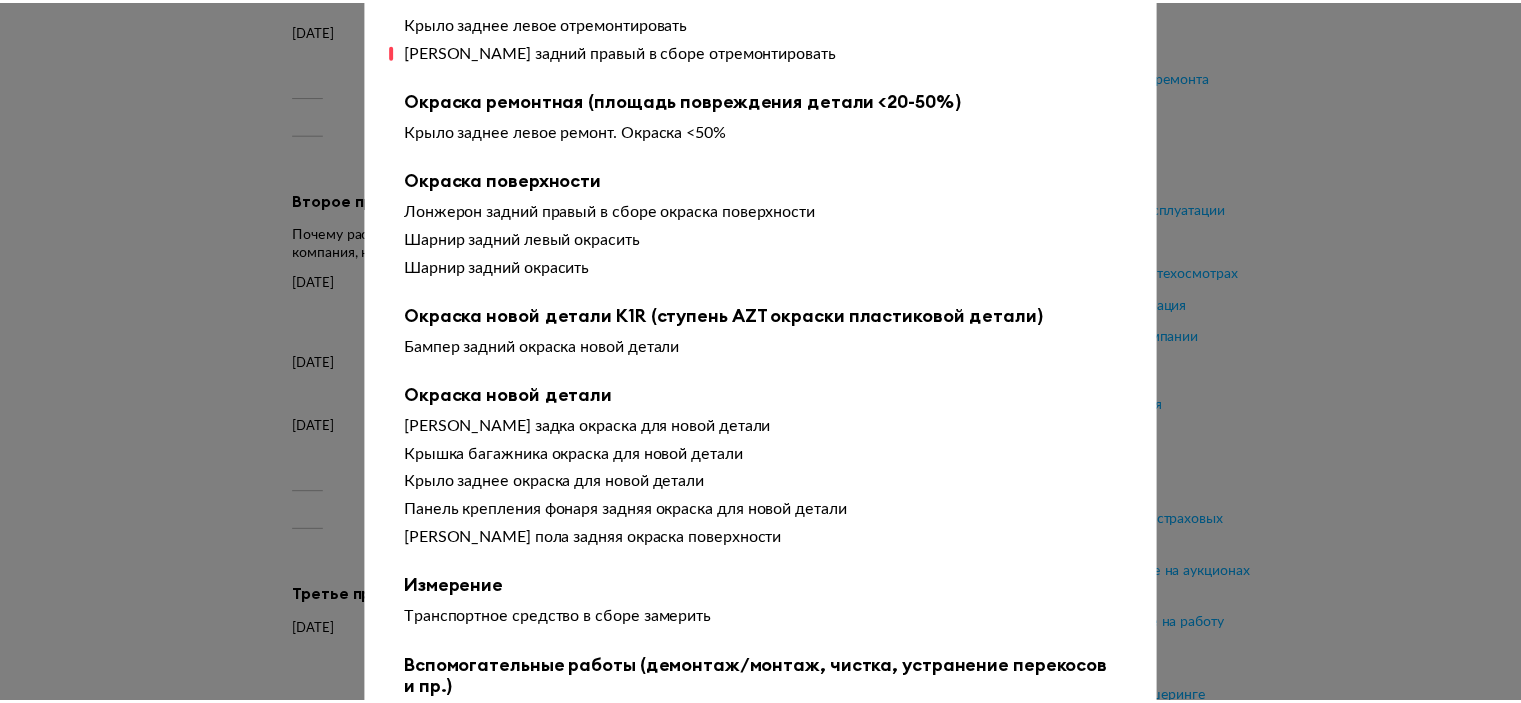 scroll, scrollTop: 0, scrollLeft: 0, axis: both 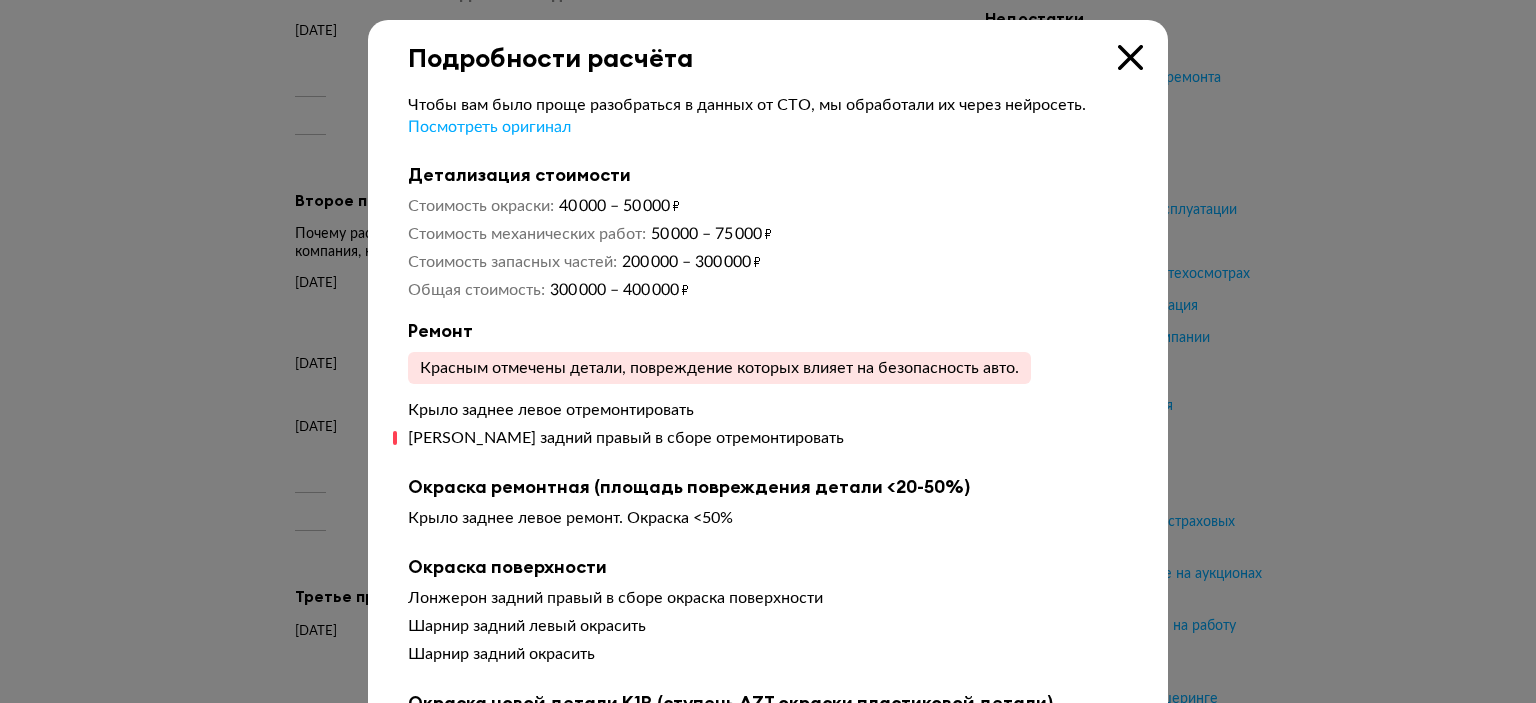 click on "Подробности расчёта" at bounding box center (768, 46) 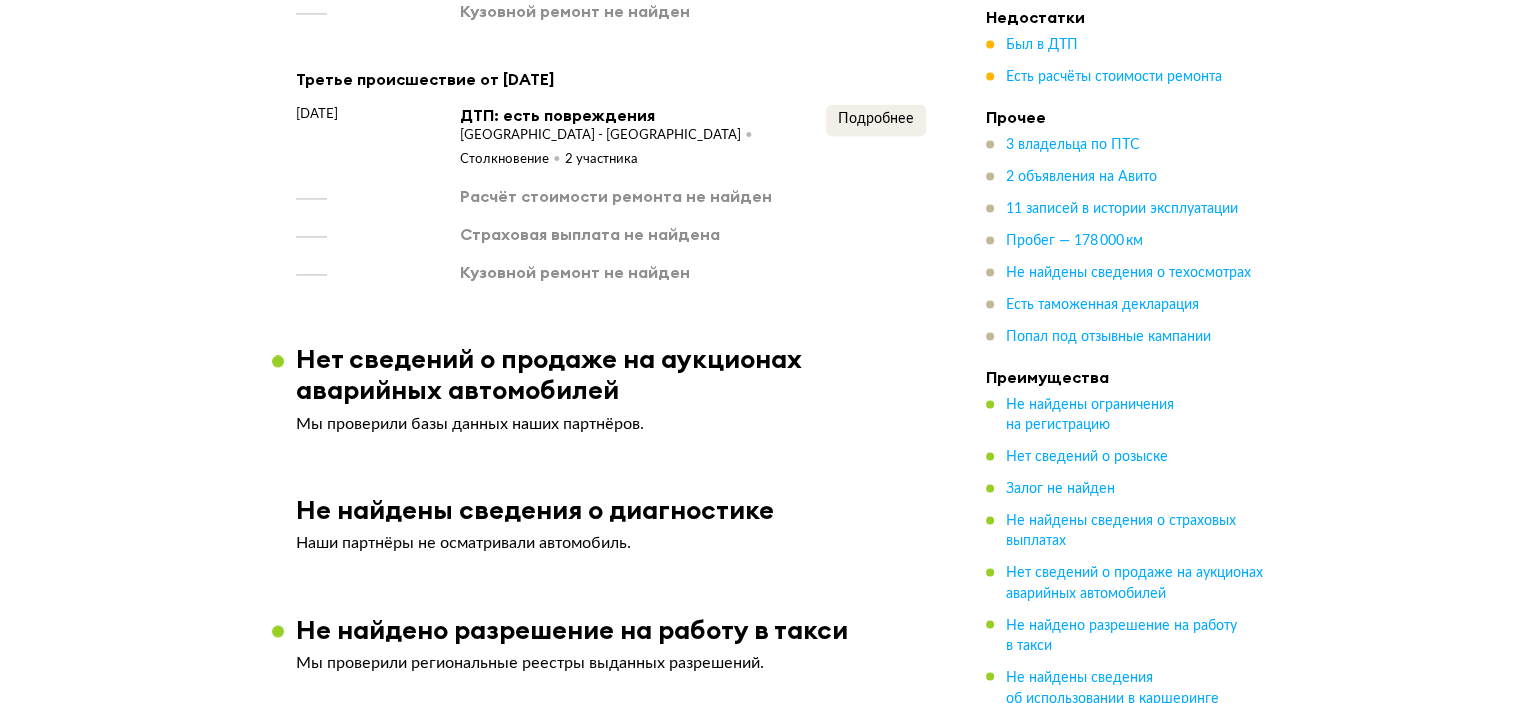 scroll, scrollTop: 3100, scrollLeft: 0, axis: vertical 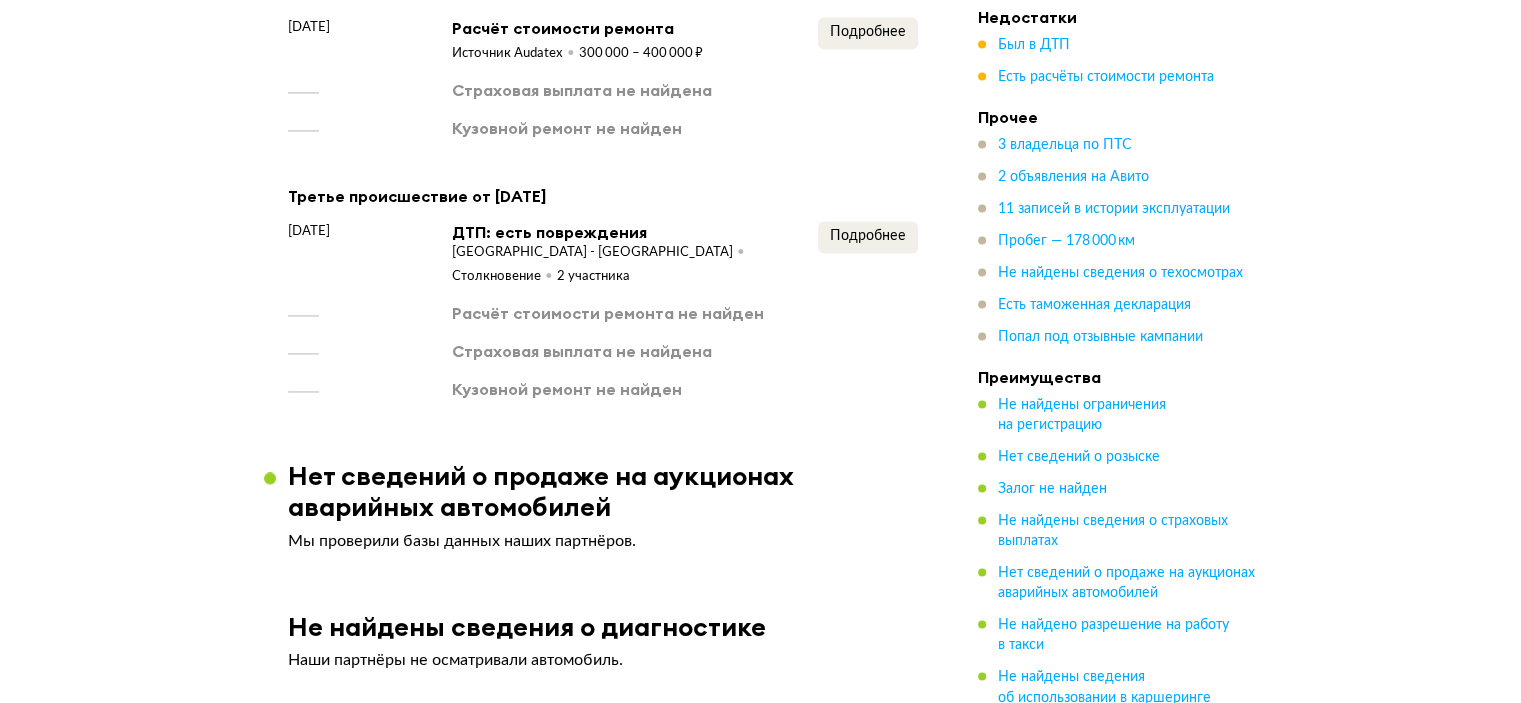 click on "Третье происшествие от [DATE] [DATE] ДТП: есть повреждения [GEOGRAPHIC_DATA] - Югра Столкновение 2 участника Подробнее Расчёт стоимости ремонта не найден Страховая выплата не найдена Кузовной ремонт не найден" at bounding box center (603, 292) 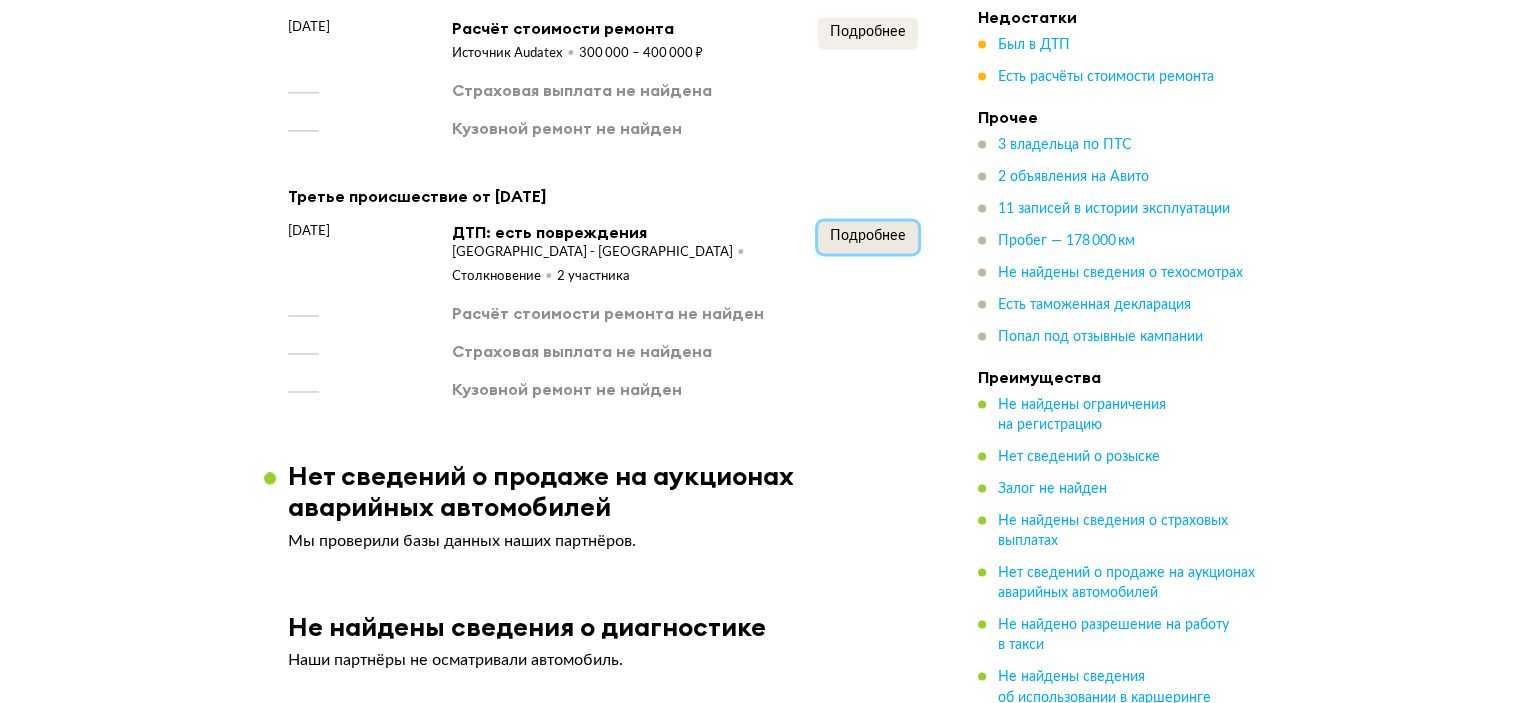 click on "Подробнее" at bounding box center (868, 237) 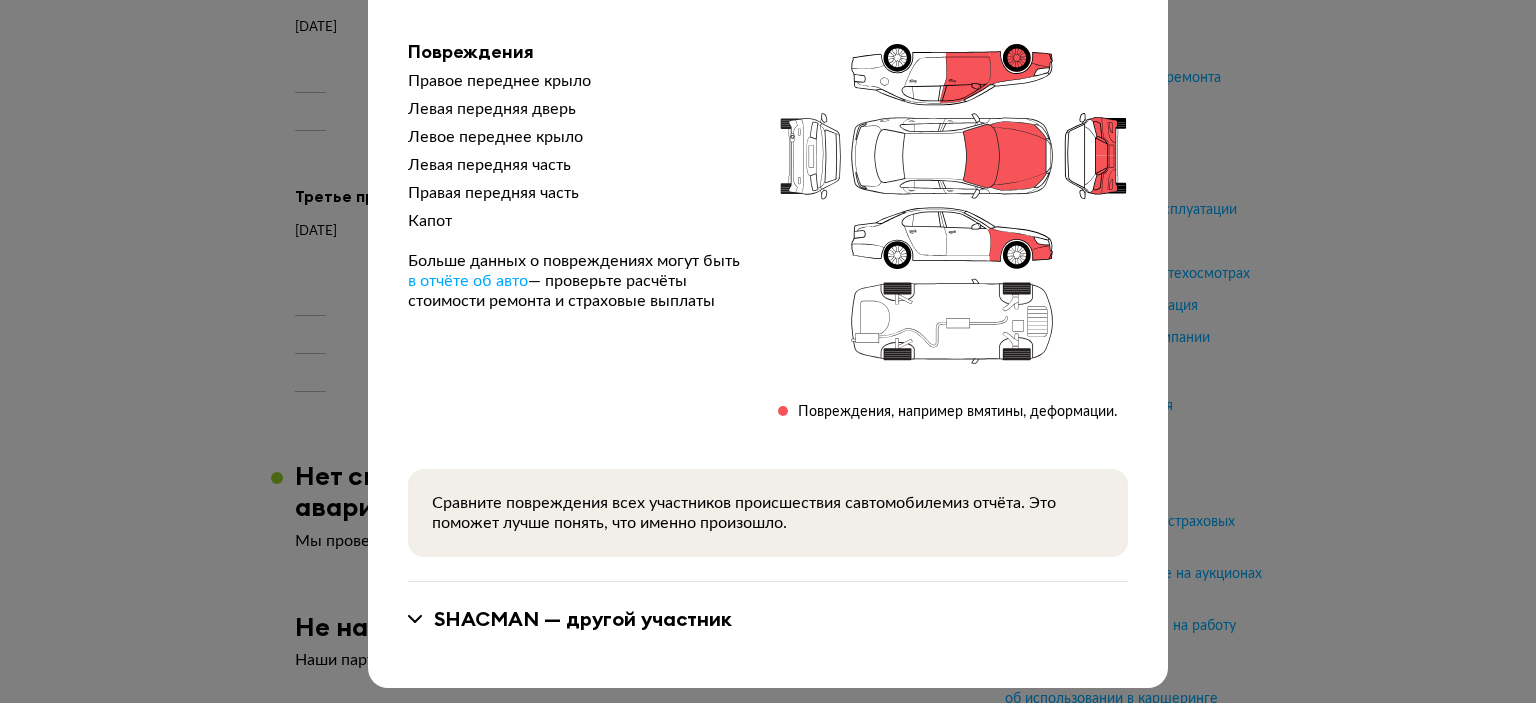 scroll, scrollTop: 217, scrollLeft: 0, axis: vertical 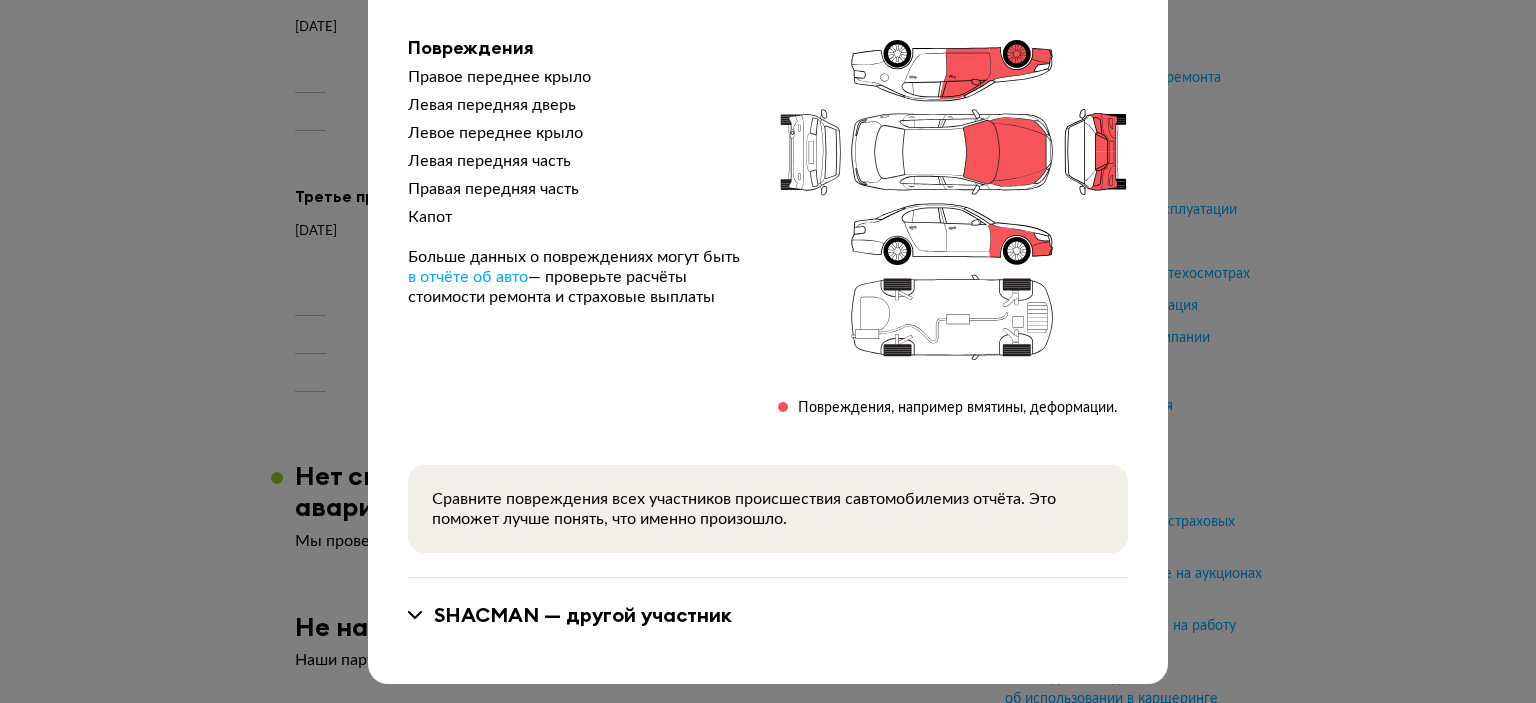 click at bounding box center [768, 134] 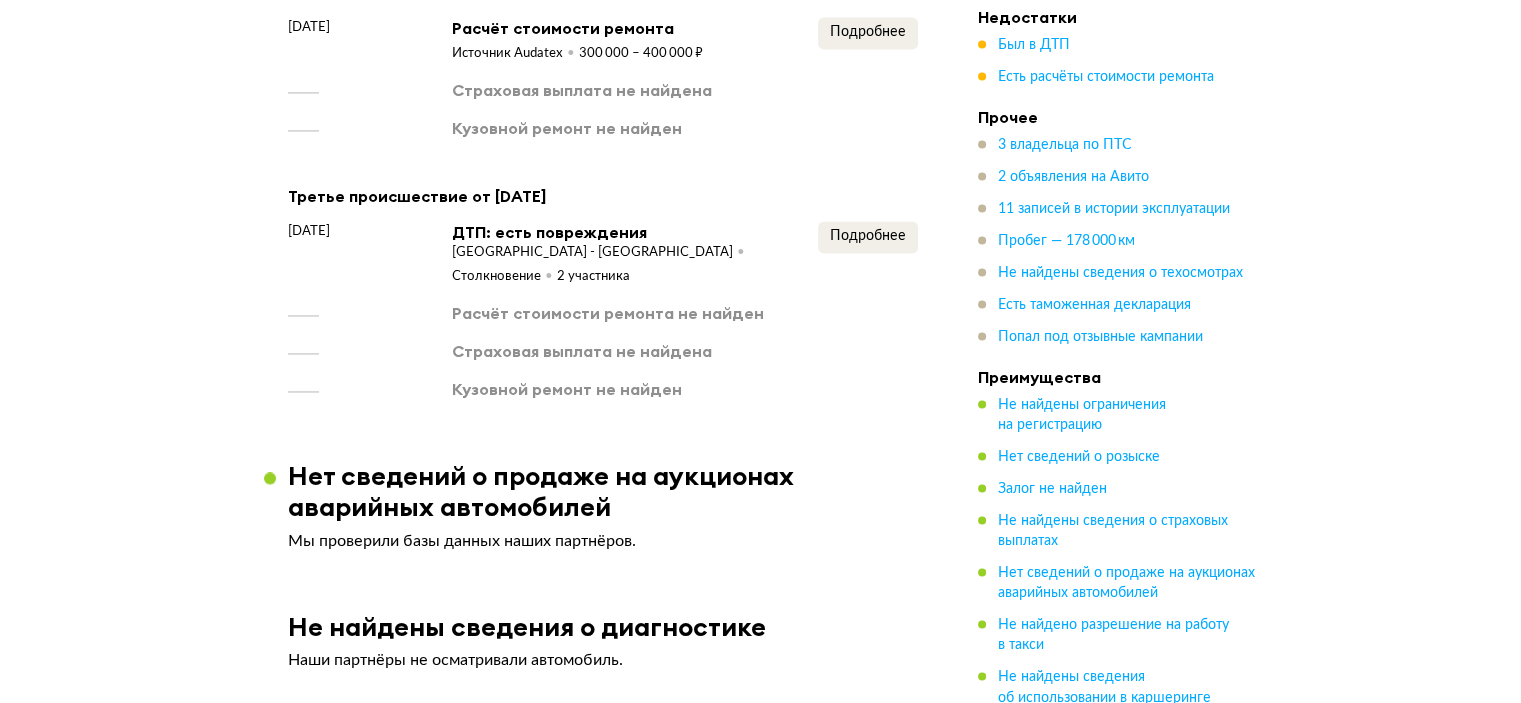 click on "3 происшествия Мы проверили базы данных госсервисов, страховых компаний, независимых оценщиков, дилеров и СТО с 2015 года. Расчёты стоимости ремонта не означают, что автомобиль ремонтировали. Первое происшествие Происшествие не зарегистрировали в [GEOGRAPHIC_DATA]. ДТП не найдено [DATE] Расчёт стоимости ремонта Источник Audatex 100 000 – 150 000 ₽ Подробнее Страховая выплата не найдена Кузовной ремонт не найден Второе происшествие от [DATE] [DATE] ДТП: есть повреждения [GEOGRAPHIC_DATA] - Югра Столкновение 2 участника" at bounding box center [603, -111] 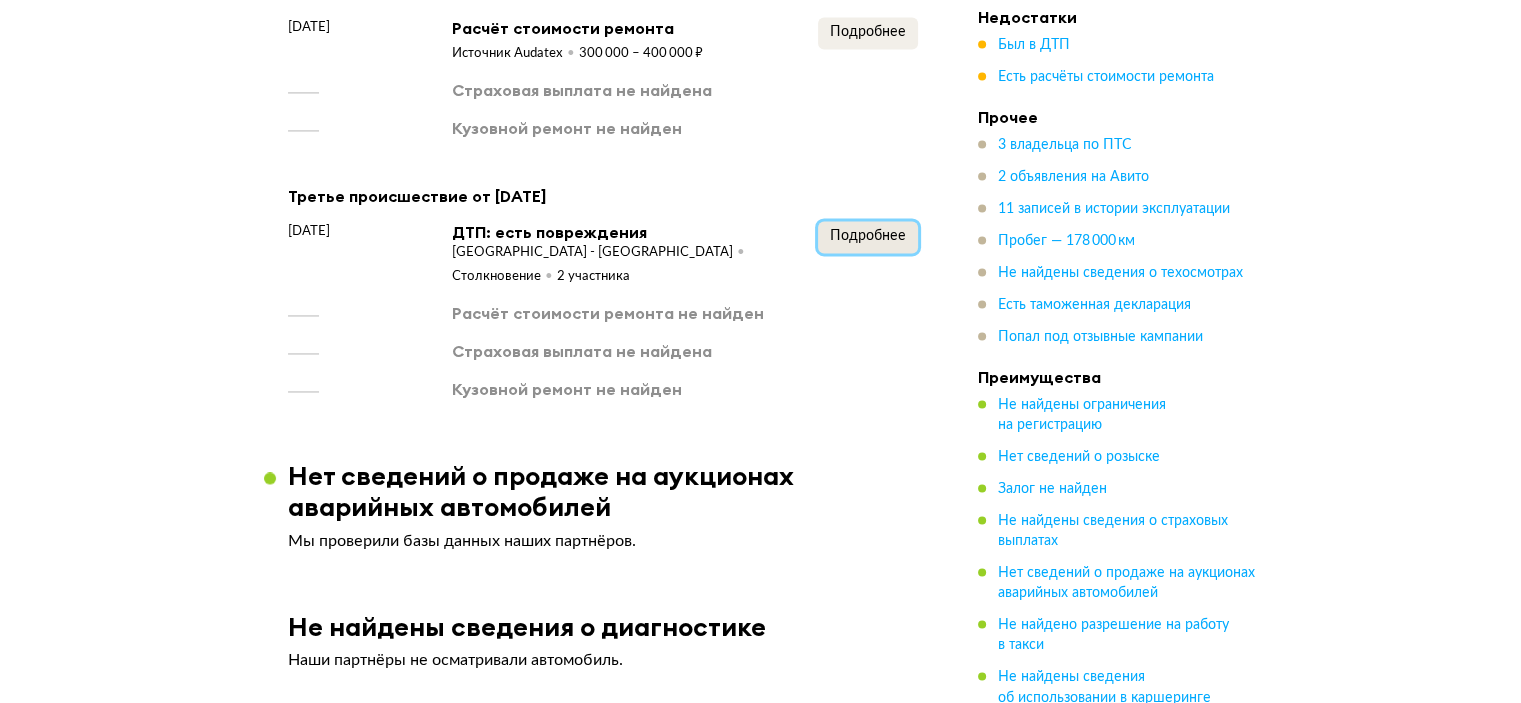 click on "Подробнее" at bounding box center (868, 237) 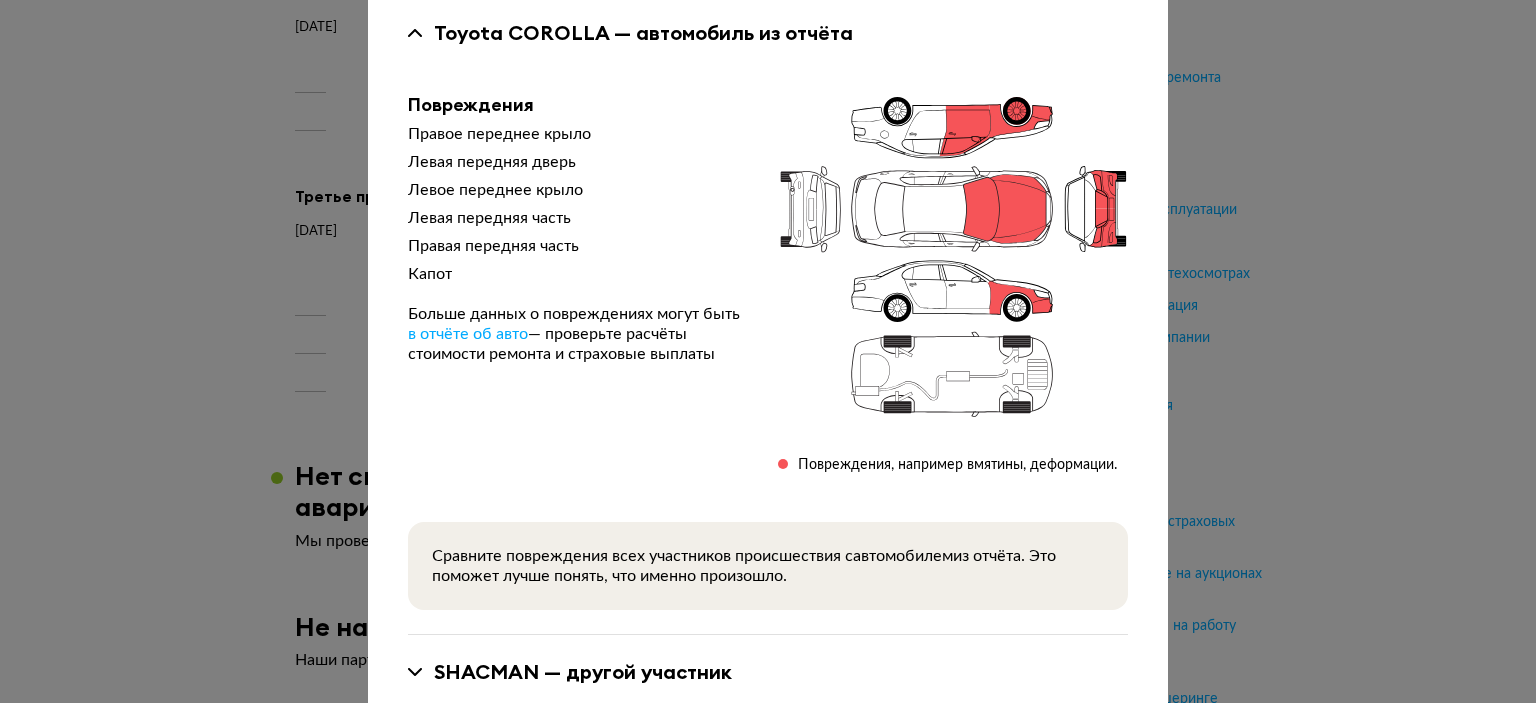 scroll, scrollTop: 217, scrollLeft: 0, axis: vertical 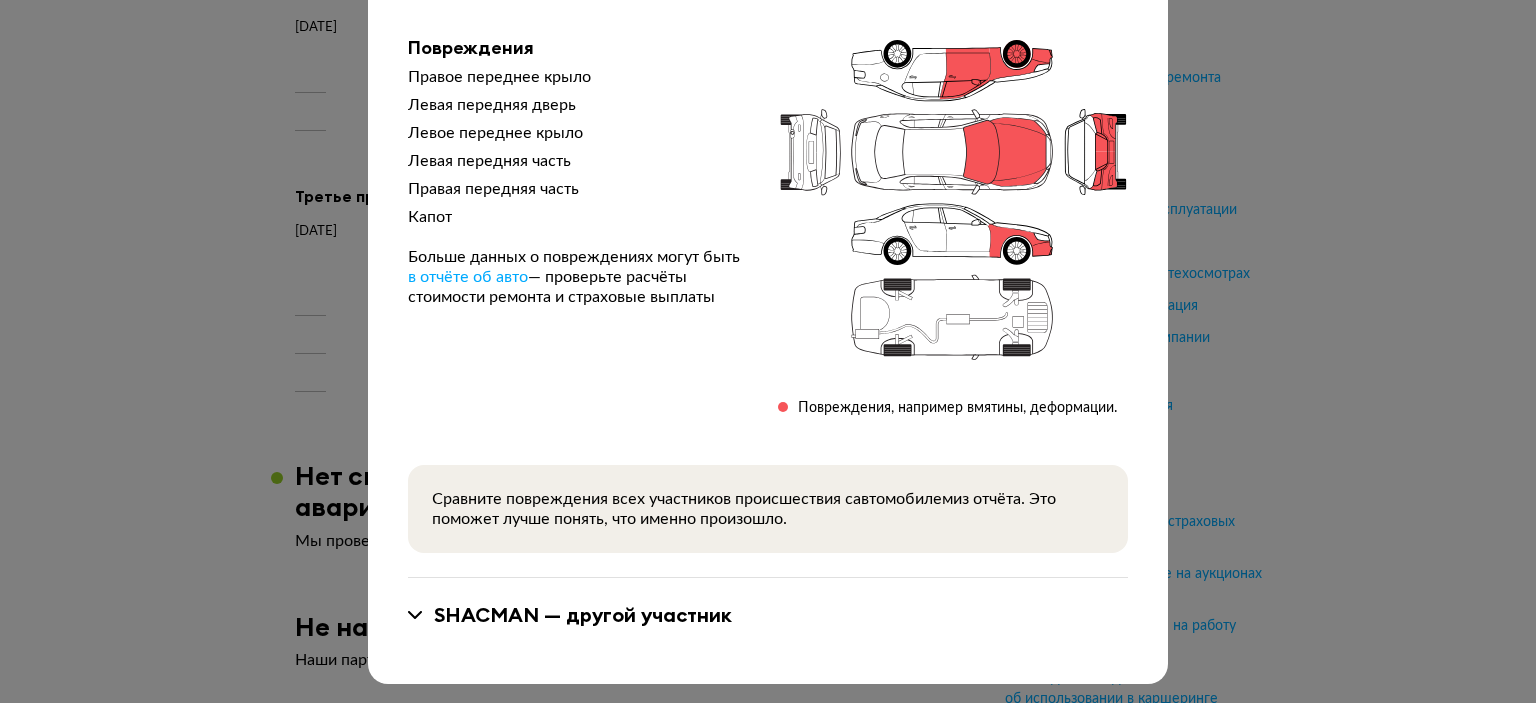 click on "SHACMAN     —   другой участник" at bounding box center (768, 615) 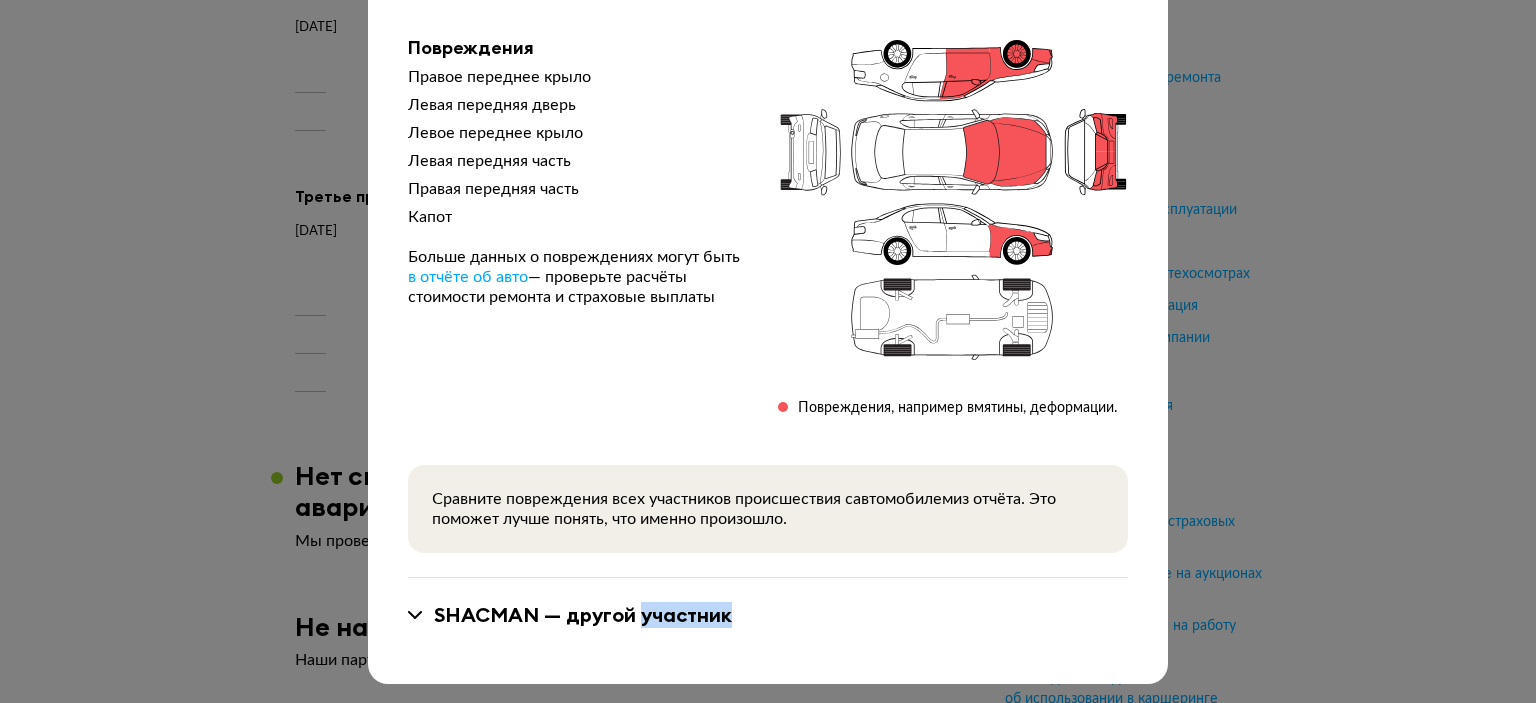 click on "SHACMAN     —   другой участник" at bounding box center [768, 615] 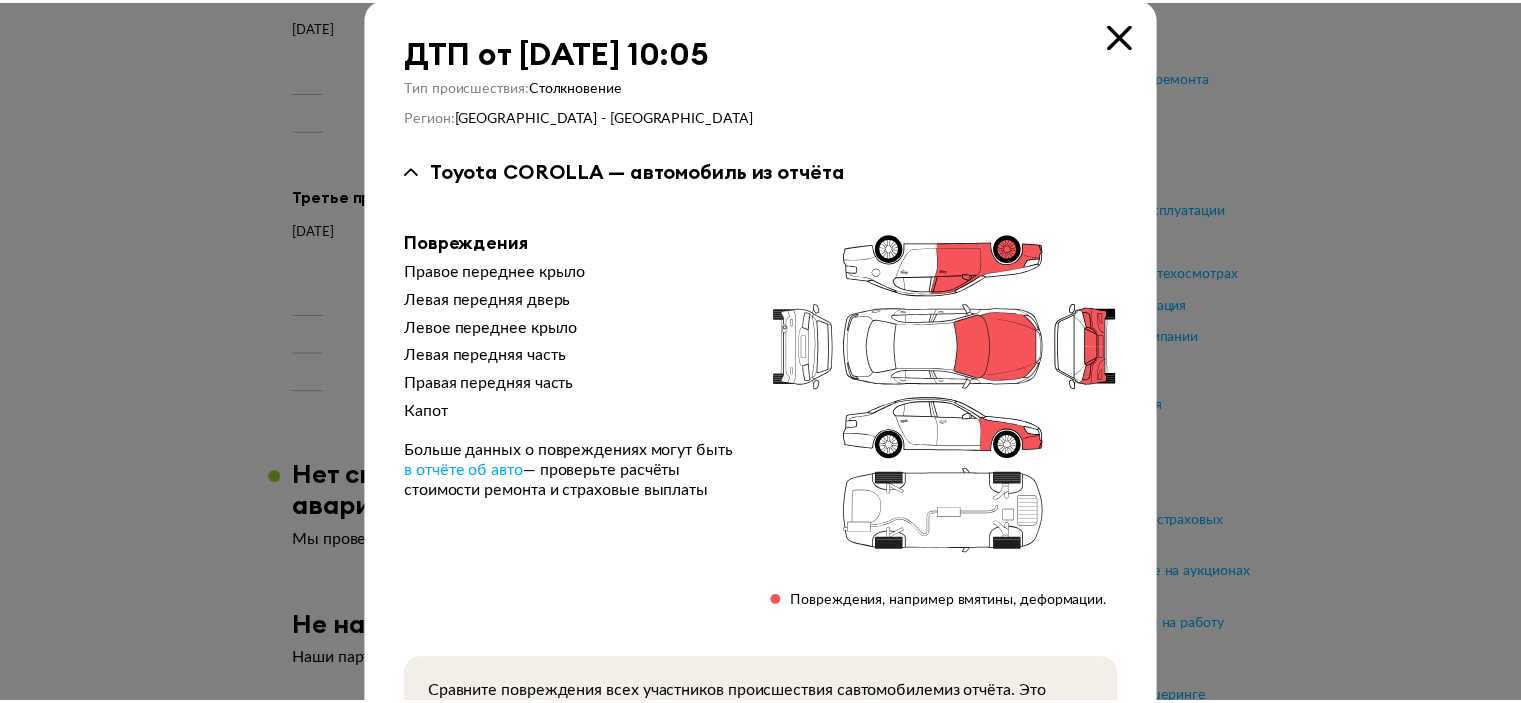 scroll, scrollTop: 0, scrollLeft: 0, axis: both 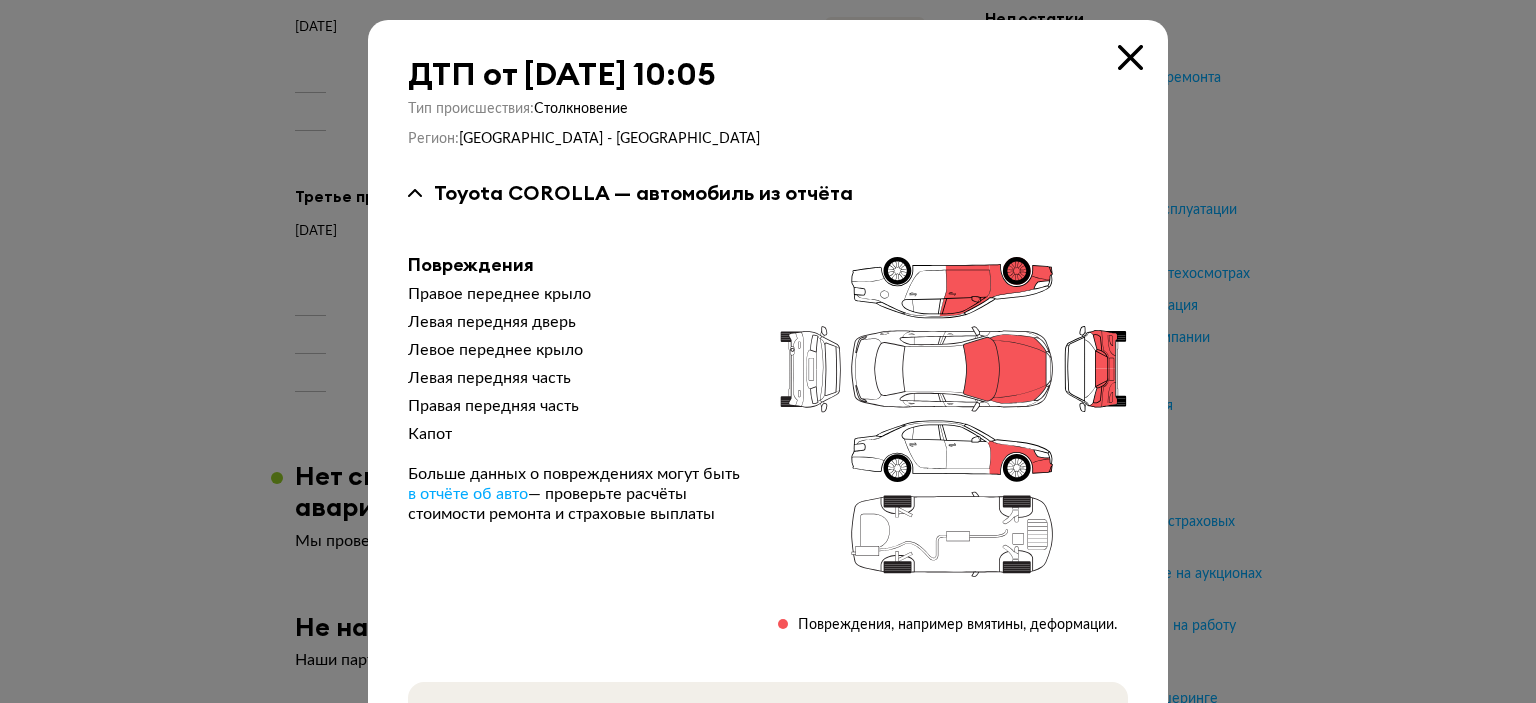 click at bounding box center [768, 351] 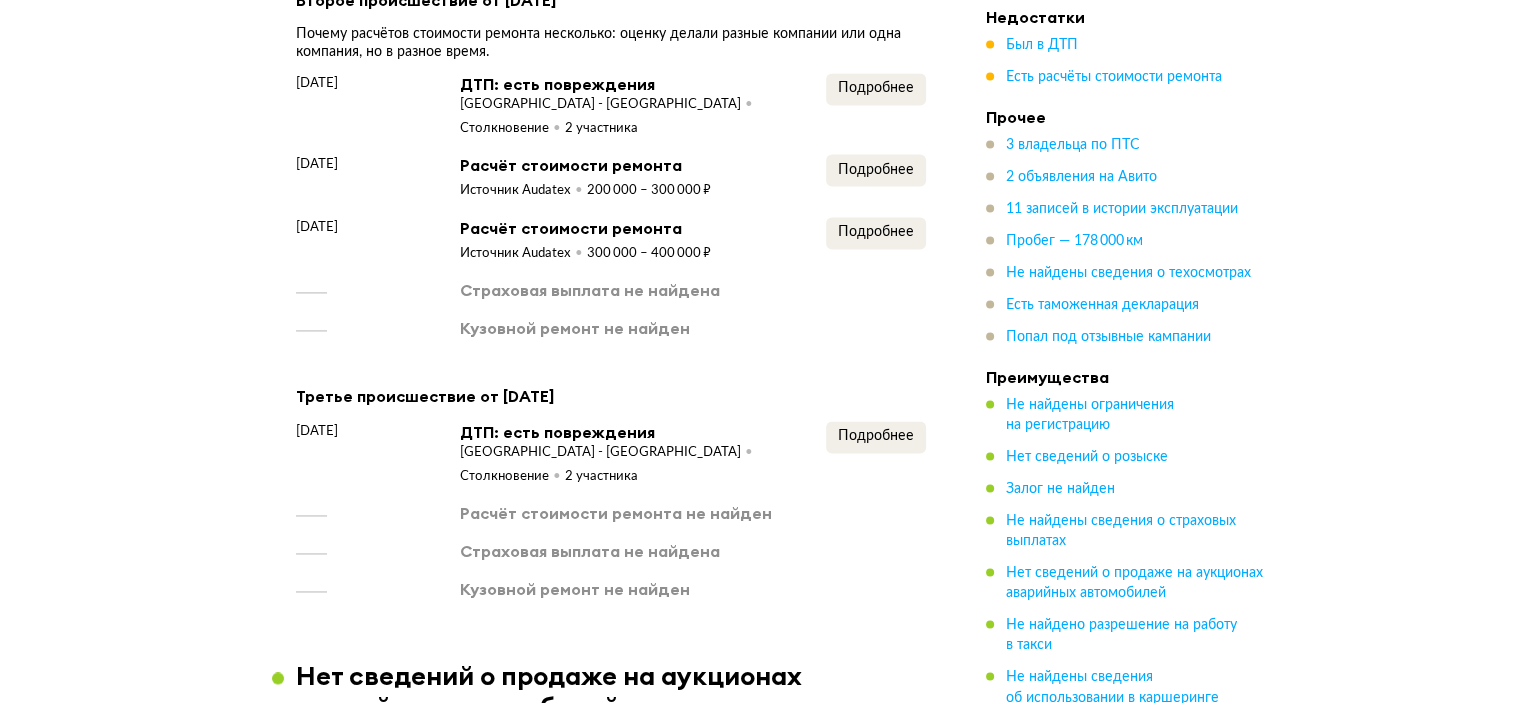 scroll, scrollTop: 2700, scrollLeft: 0, axis: vertical 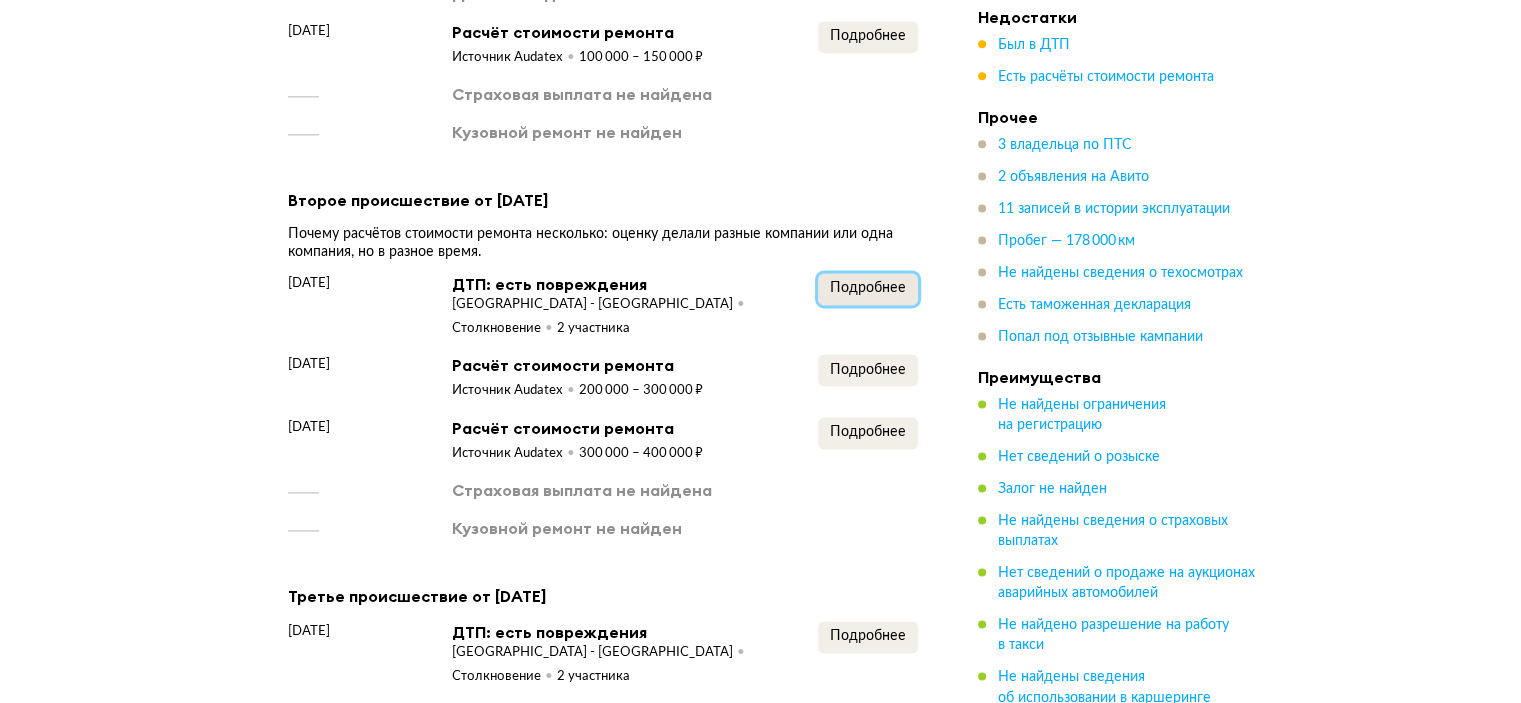 click on "Подробнее" at bounding box center (868, 288) 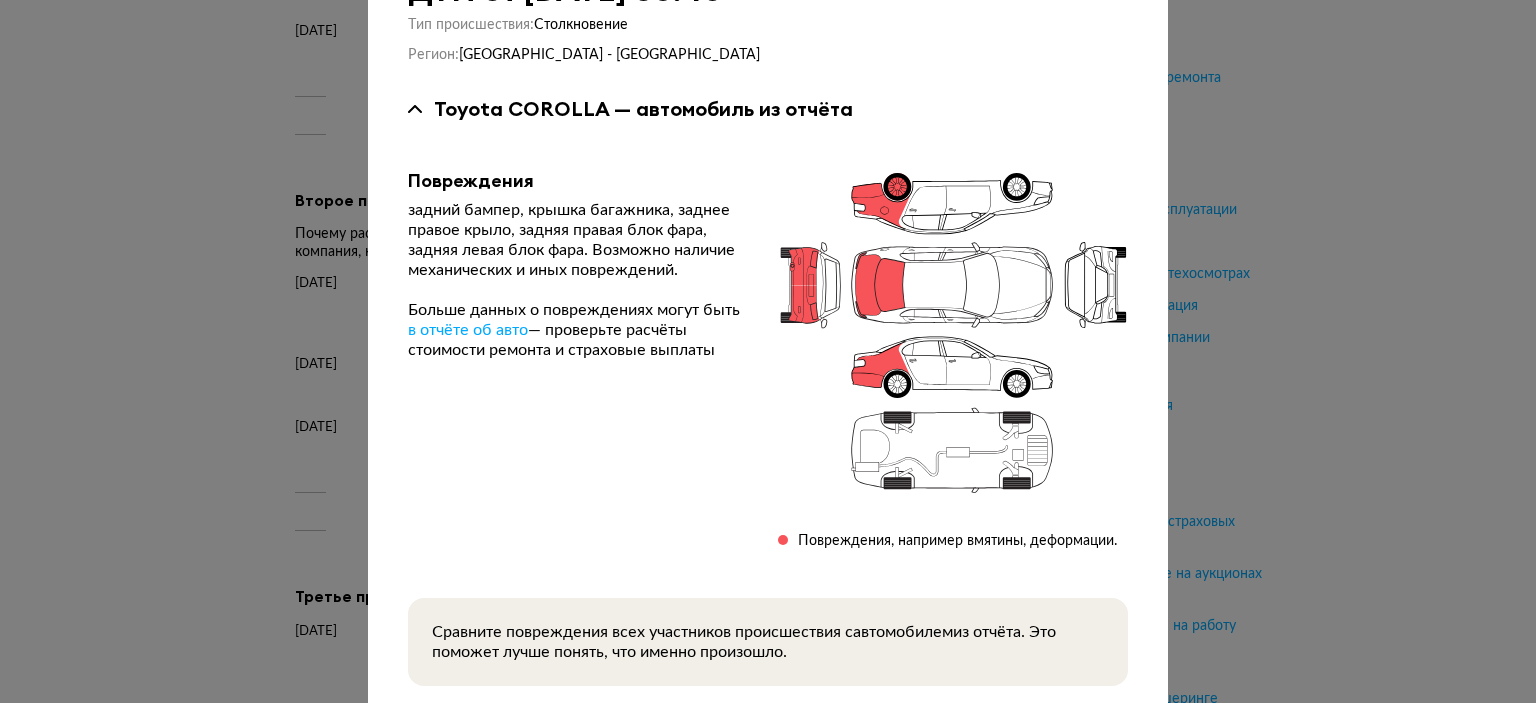 scroll, scrollTop: 200, scrollLeft: 0, axis: vertical 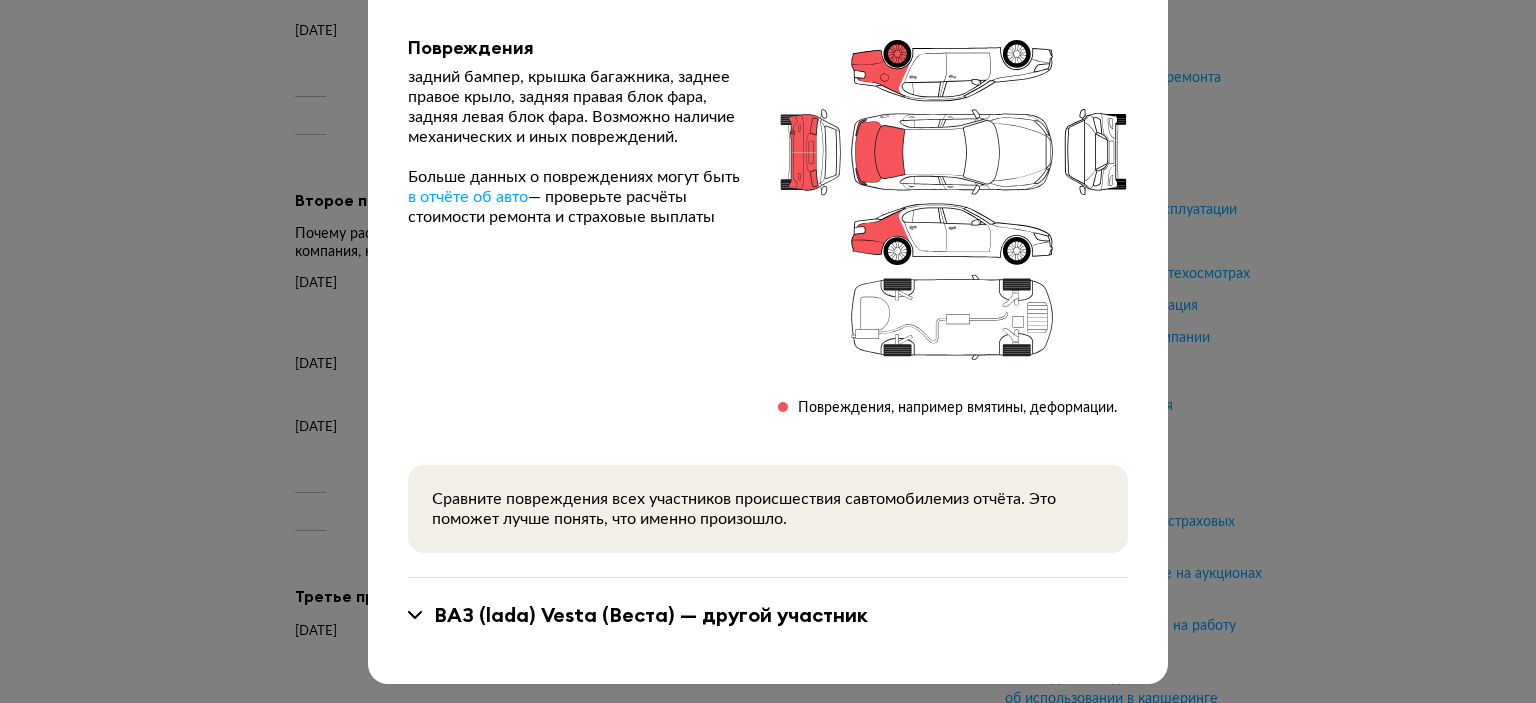 click on "ВАЗ (lada)   Vesta (Веста)   —   другой участник" at bounding box center (651, 615) 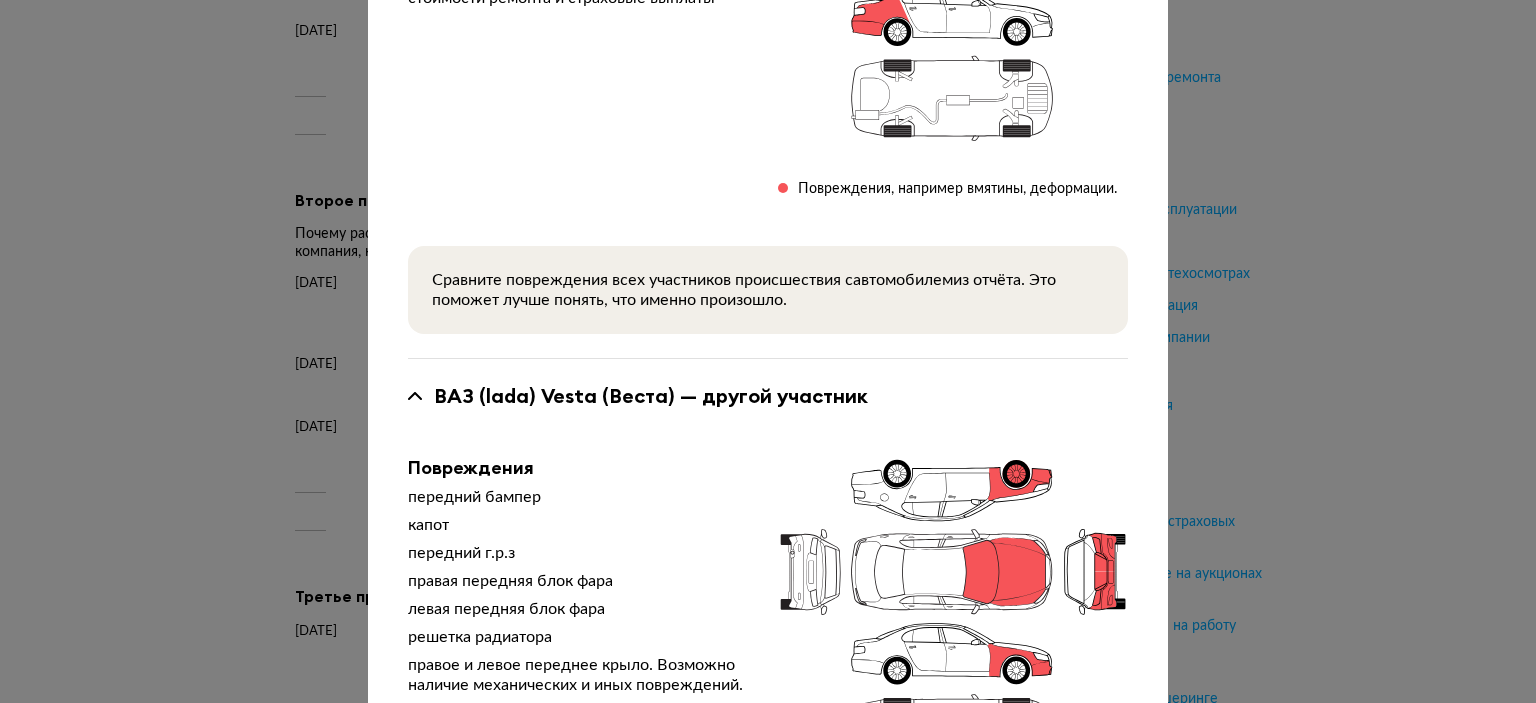 scroll, scrollTop: 644, scrollLeft: 0, axis: vertical 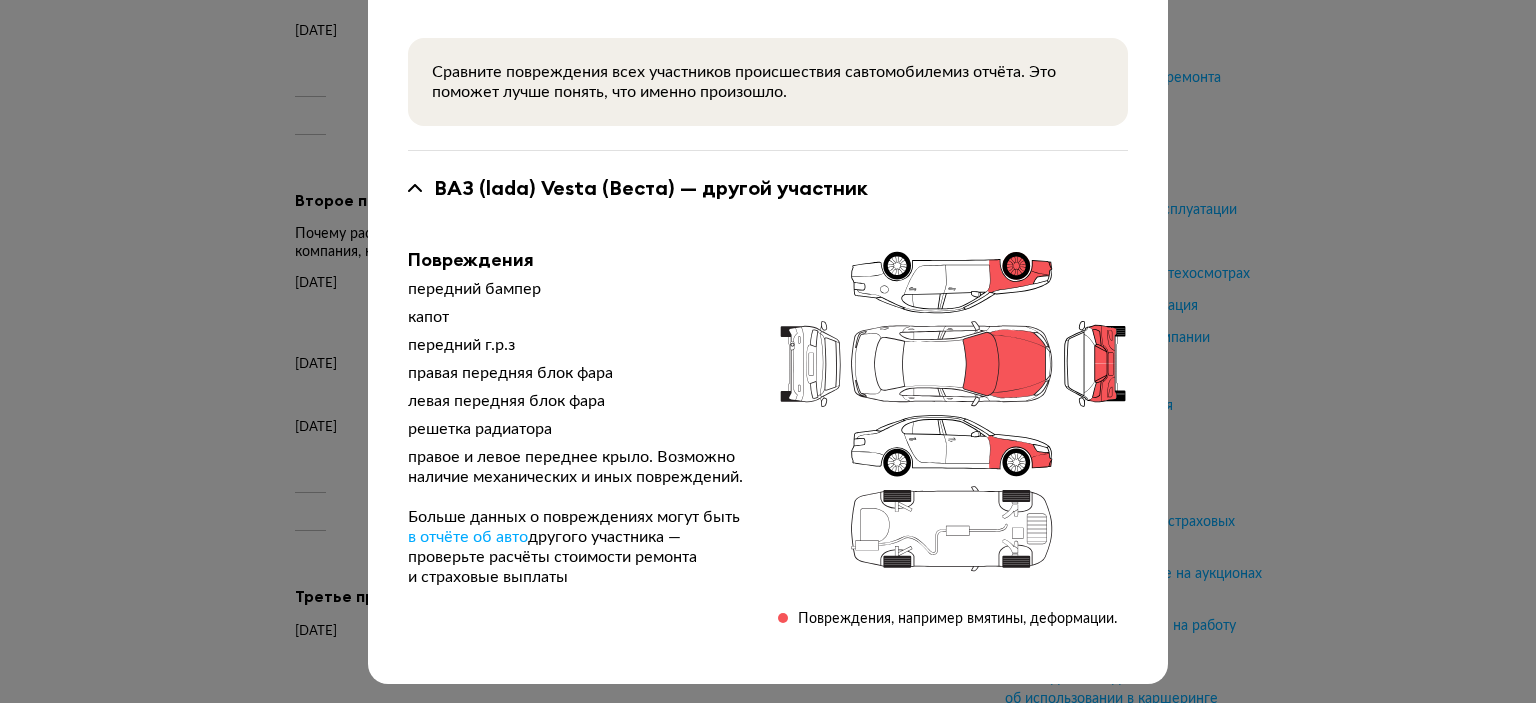 click on "ДТП от [DATE] 08:45 Тип происшествия :  Столкновение Регион :  [GEOGRAPHIC_DATA] - Югра Toyota   COROLLA   —   автомобиль из отчёта Повреждения задний бампер, крышка багажника, заднее правое крыло, задняя правая блок фара, задняя левая блок фара. Возможно наличие механических и иных повреждений. Больше данных о повреждениях могут быть  в отчёте об авто   — проверьте расчёты стоимости ремонта и страховые выплаты Повреждения, например вмятины, деформации. Сравните повреждения всех участников происшествия с  автомобилем ВАЗ (lada)     —" at bounding box center [768, 351] 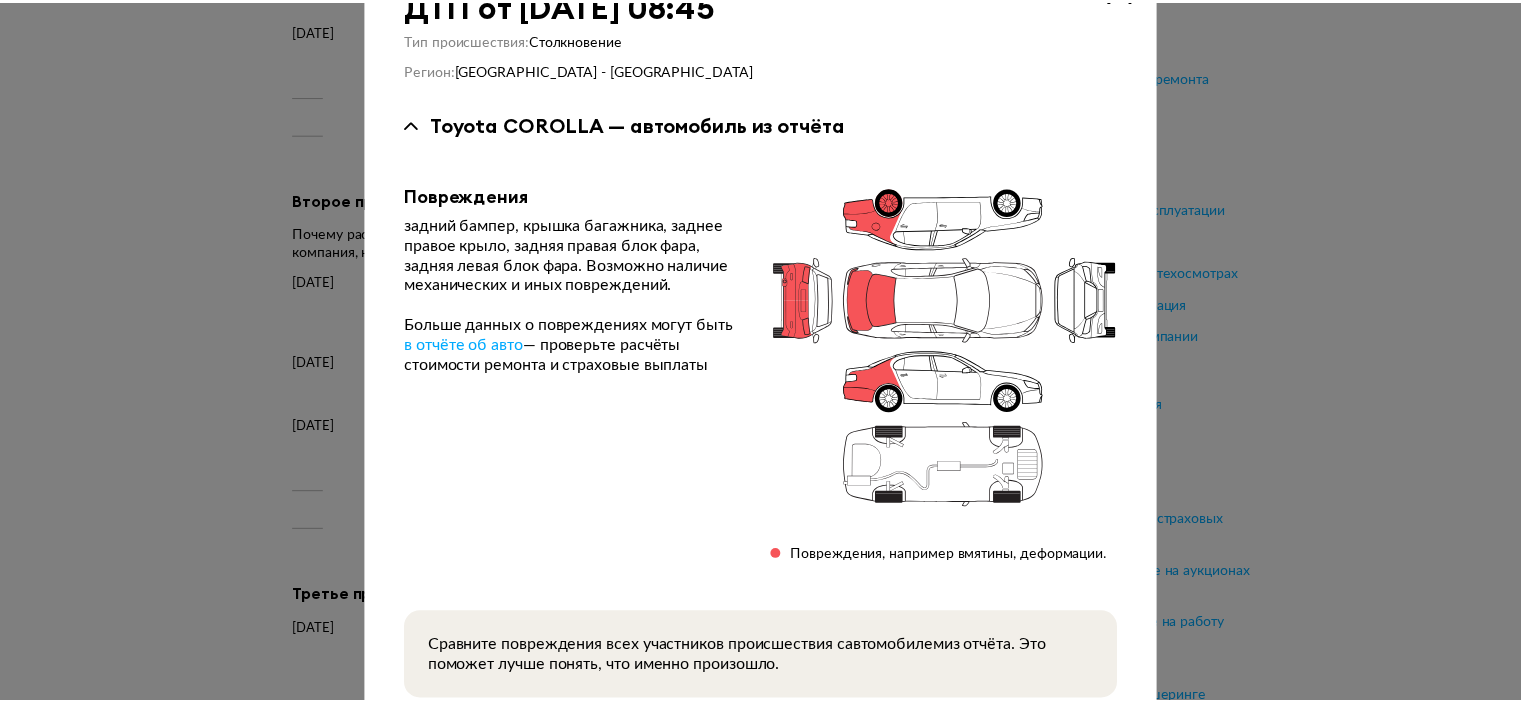 scroll, scrollTop: 0, scrollLeft: 0, axis: both 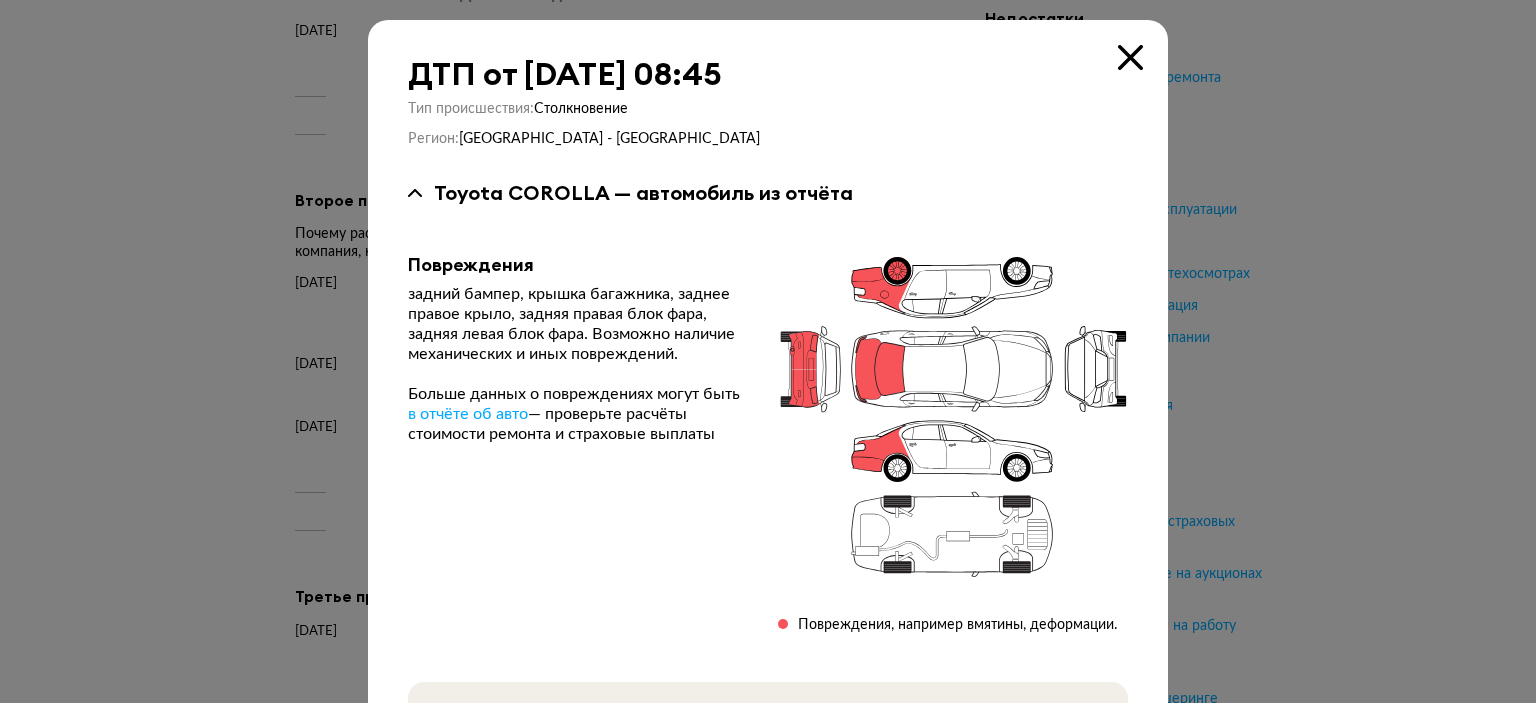 click at bounding box center [1130, 57] 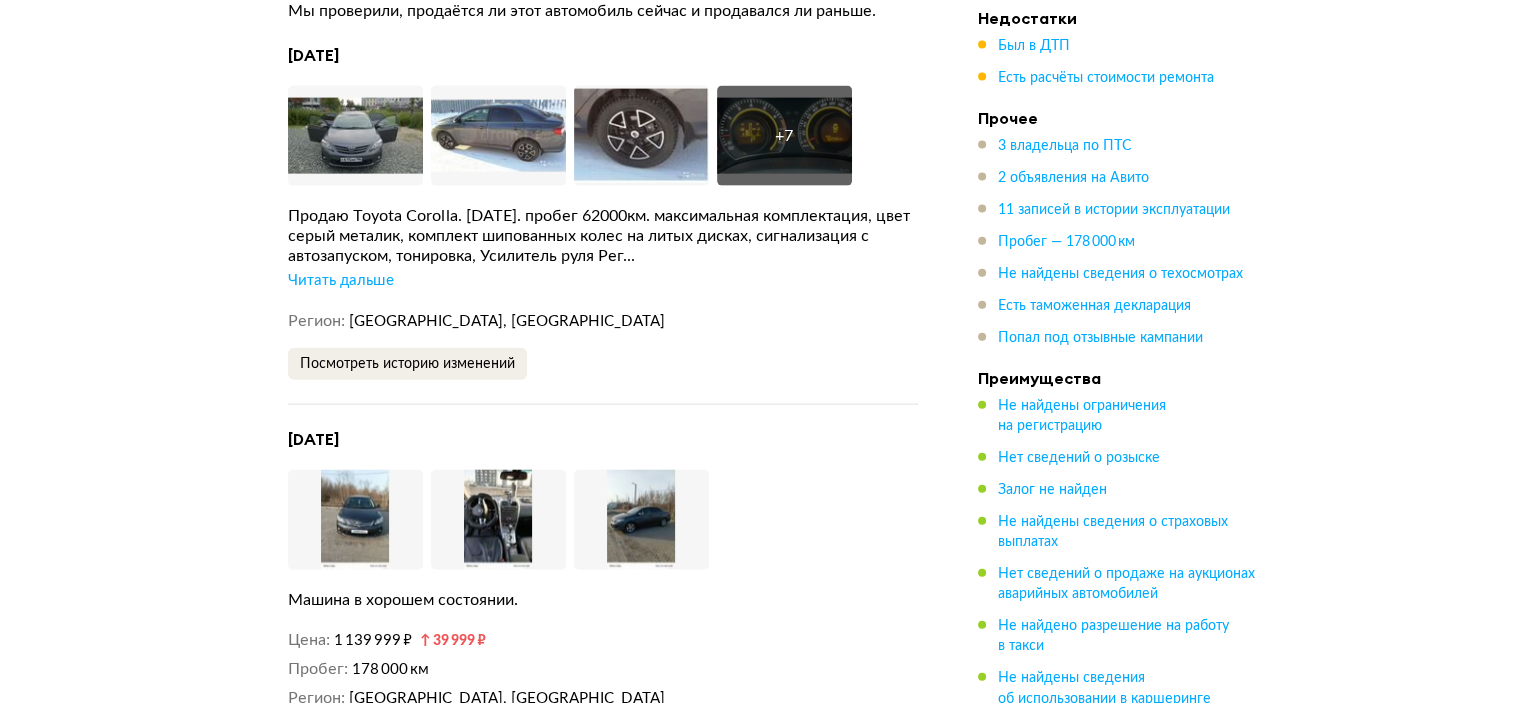 scroll, scrollTop: 4500, scrollLeft: 0, axis: vertical 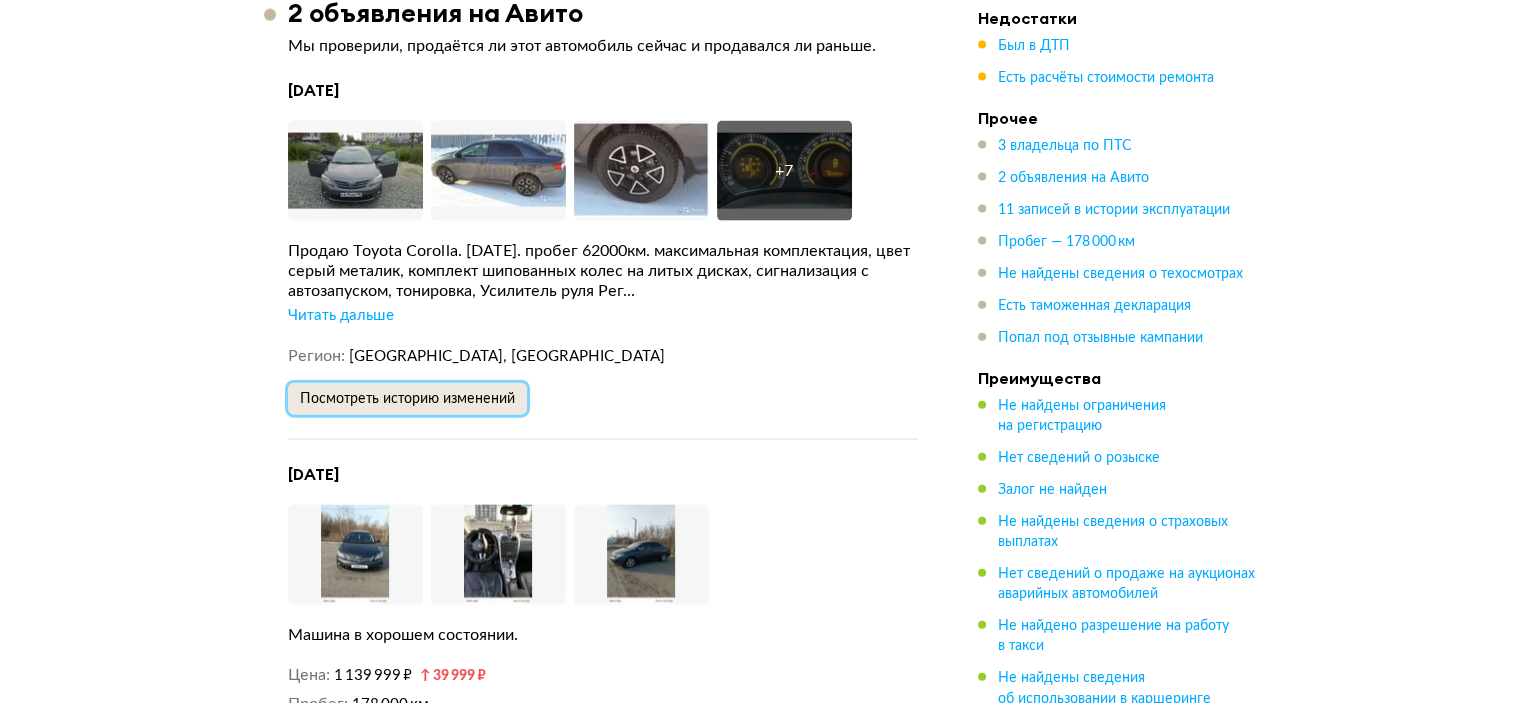 click on "Посмотреть историю изменений" at bounding box center (407, 399) 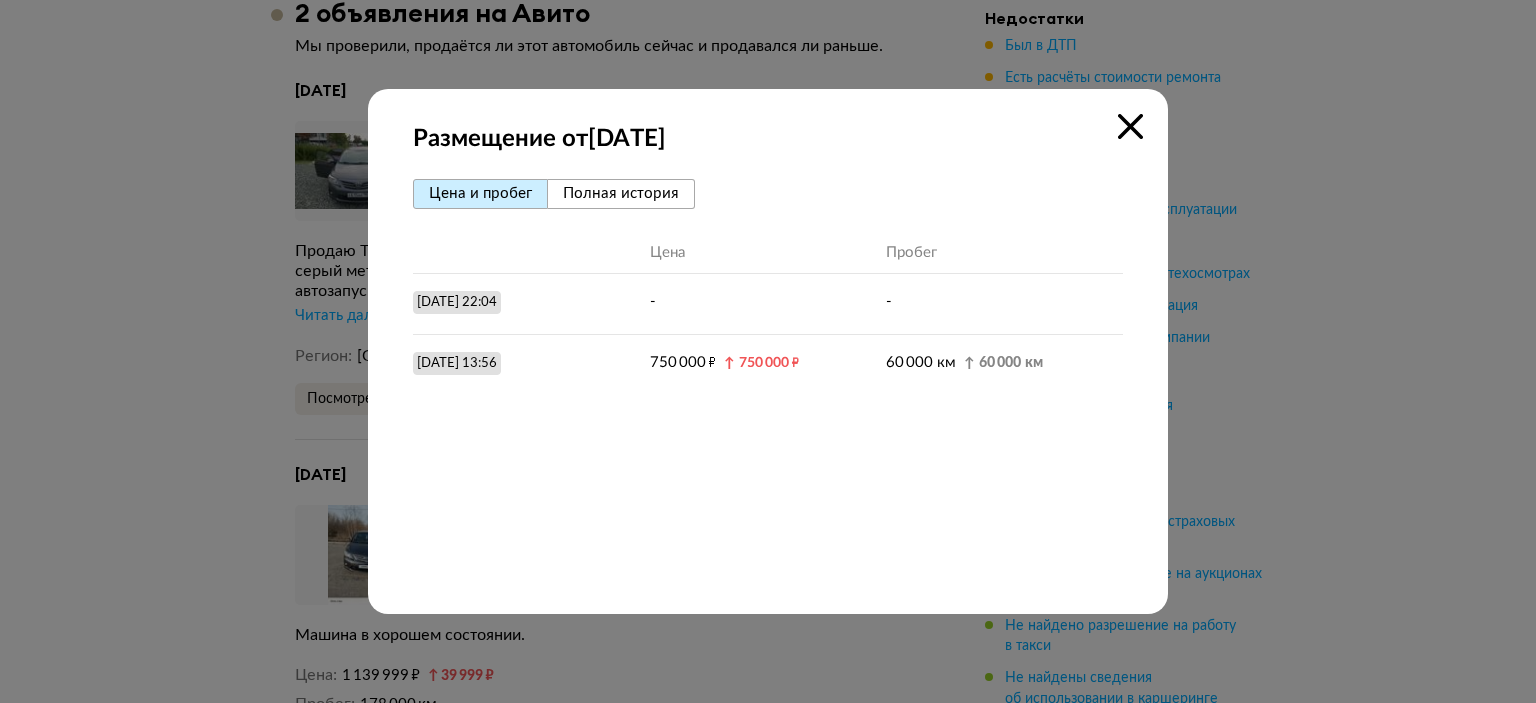 click on "Полная история" at bounding box center (621, 193) 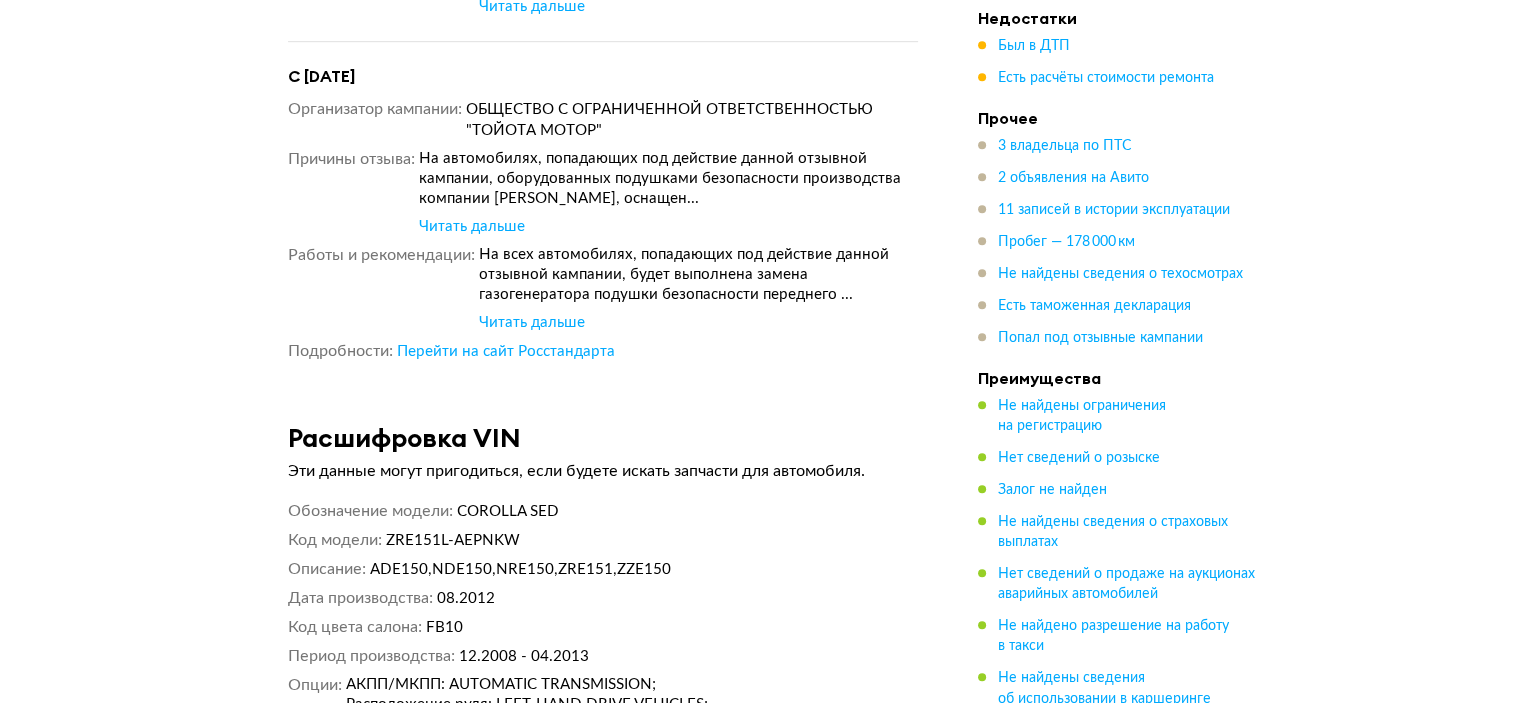 scroll, scrollTop: 8900, scrollLeft: 0, axis: vertical 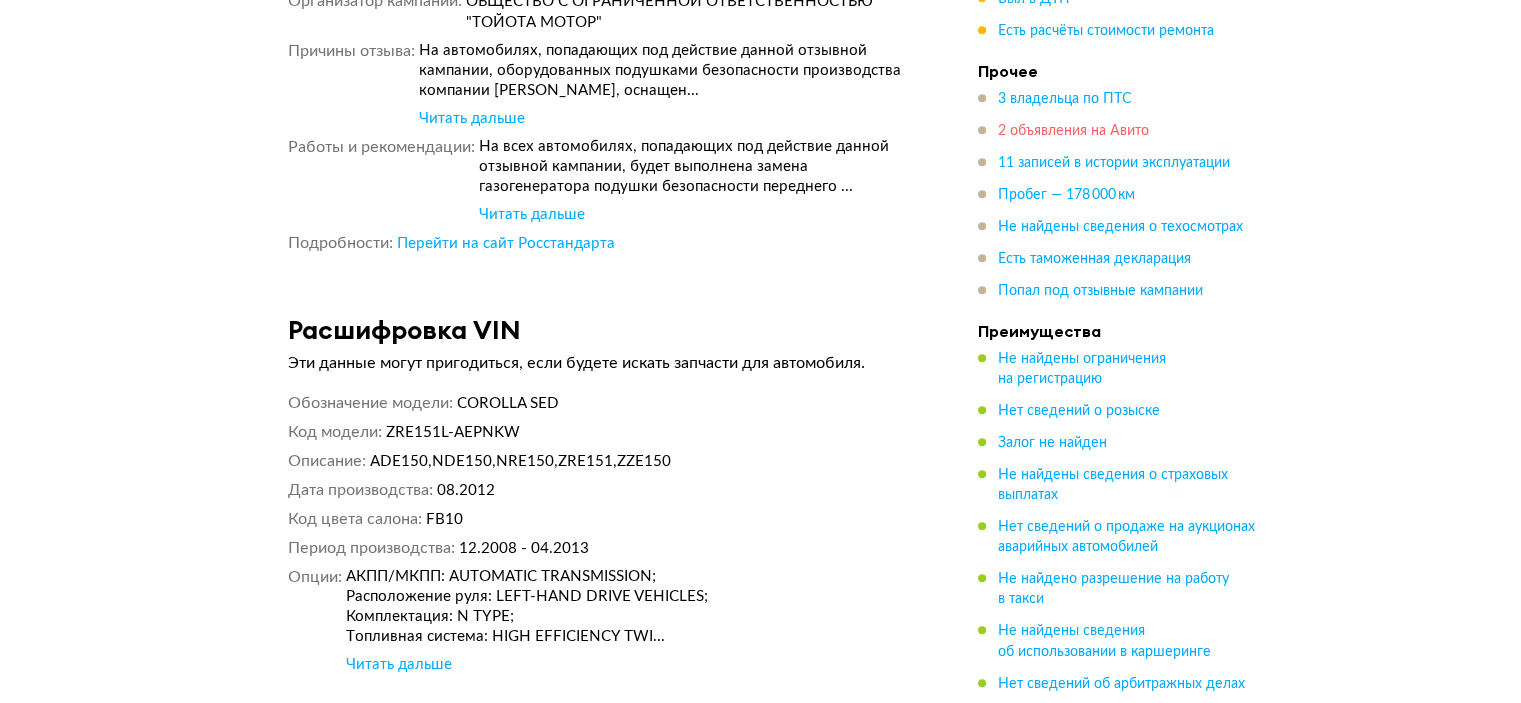 click on "2 объявления на Авито" at bounding box center (1073, 131) 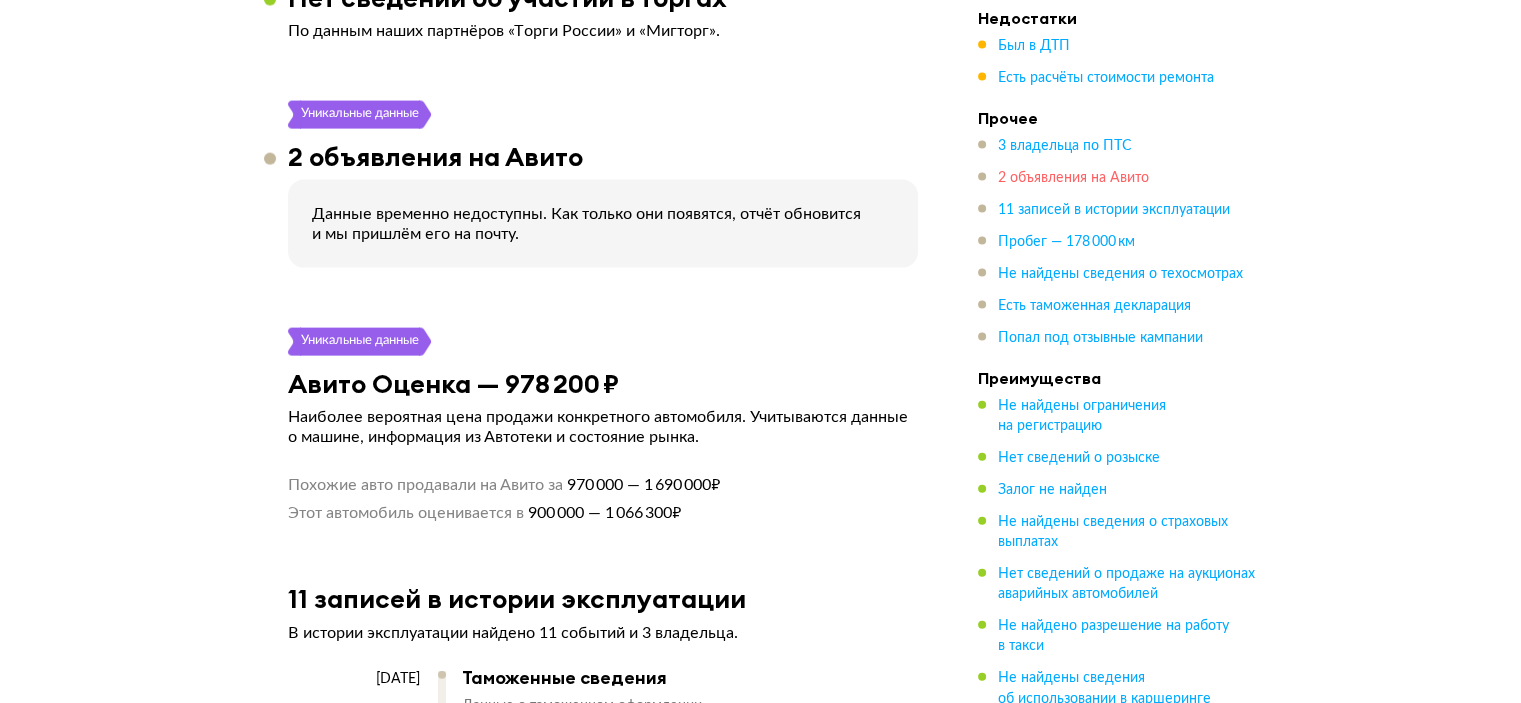 scroll, scrollTop: 4346, scrollLeft: 0, axis: vertical 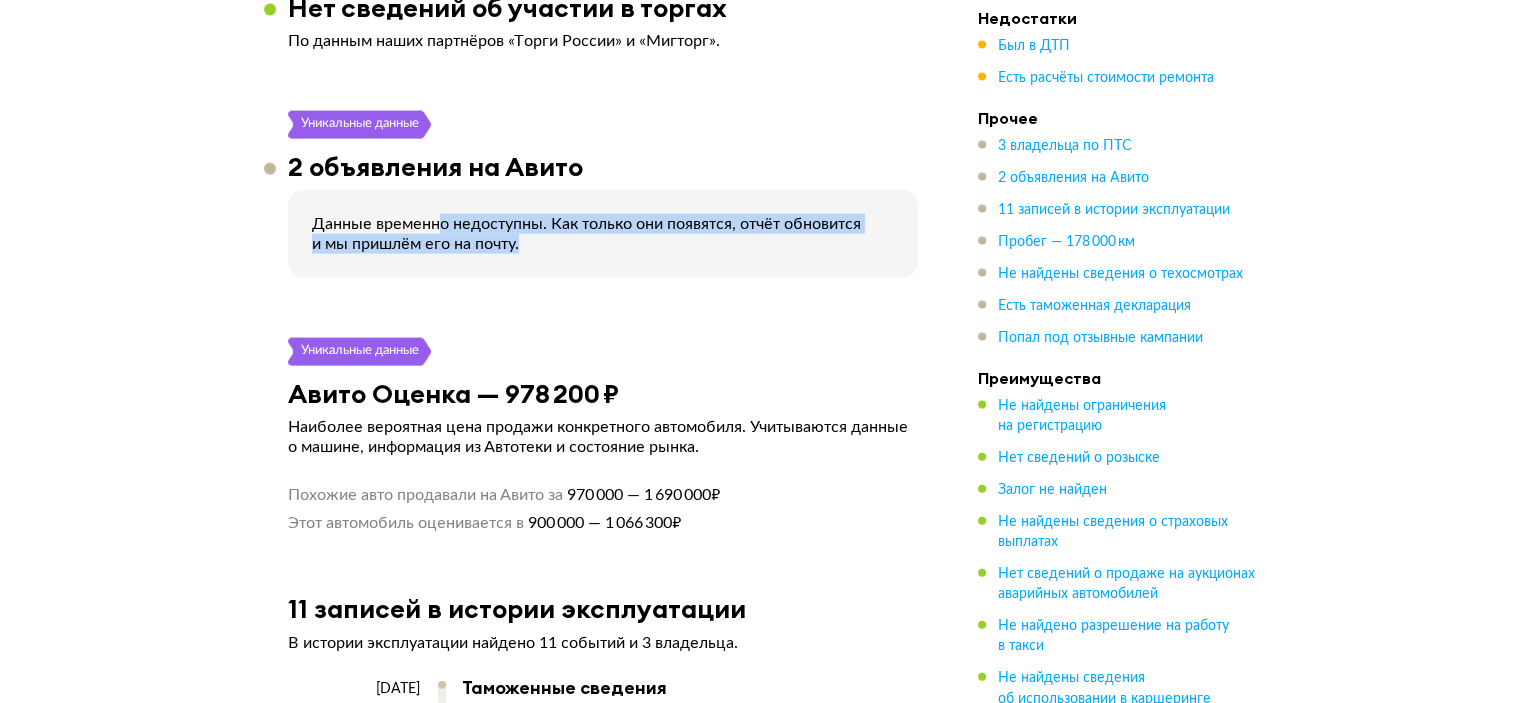 drag, startPoint x: 441, startPoint y: 206, endPoint x: 636, endPoint y: 259, distance: 202.07425 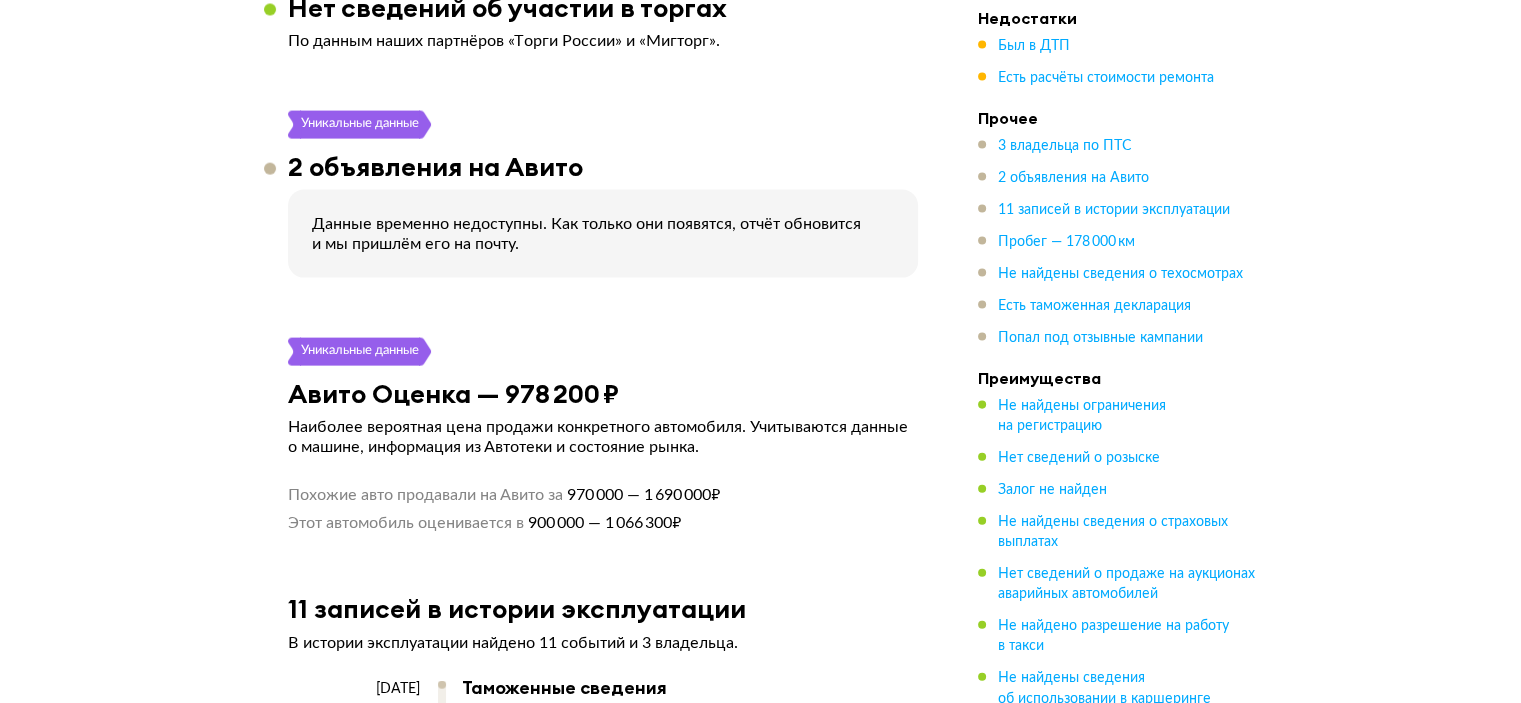 click on "Данные временно недоступны. Как только они появятся, отчёт обновится и мы пришлём его на почту." at bounding box center [603, 234] 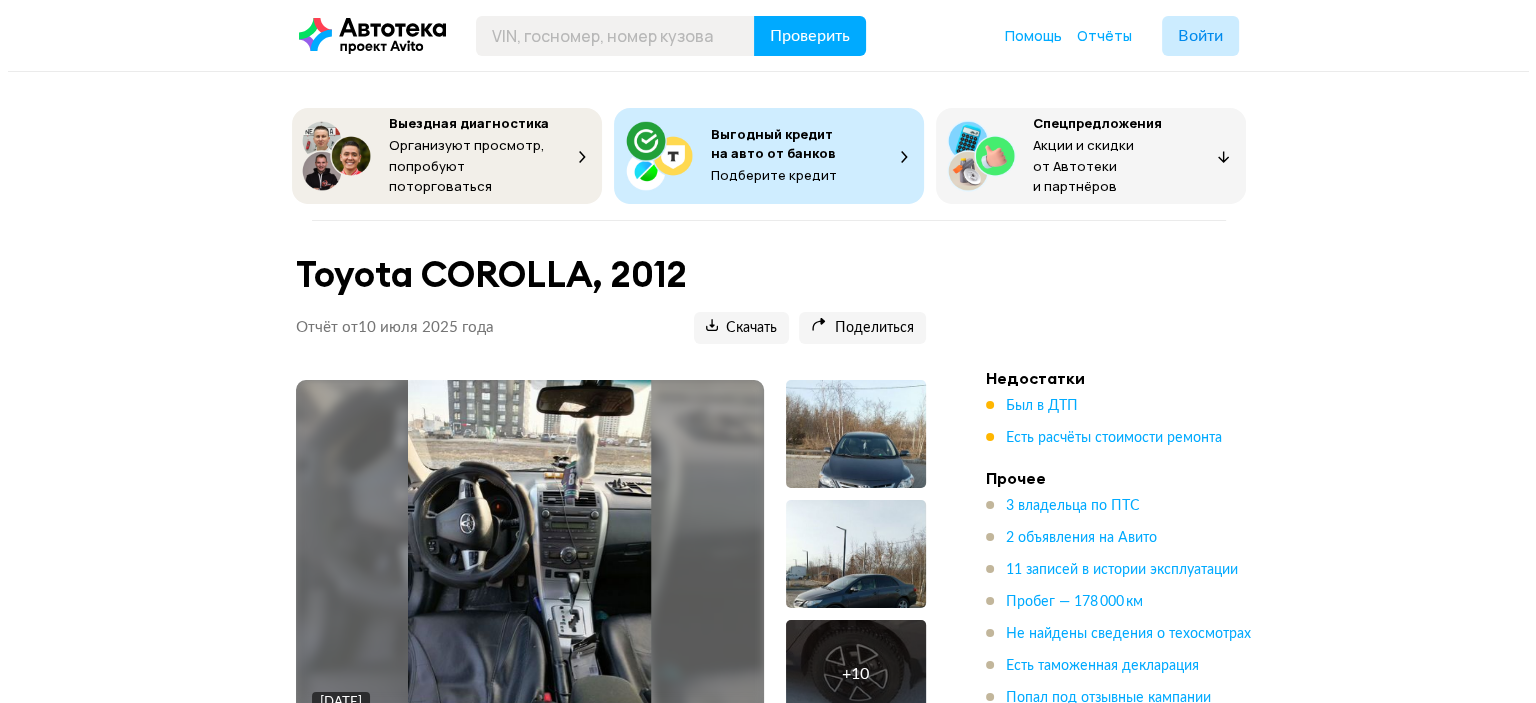 scroll, scrollTop: 4346, scrollLeft: 0, axis: vertical 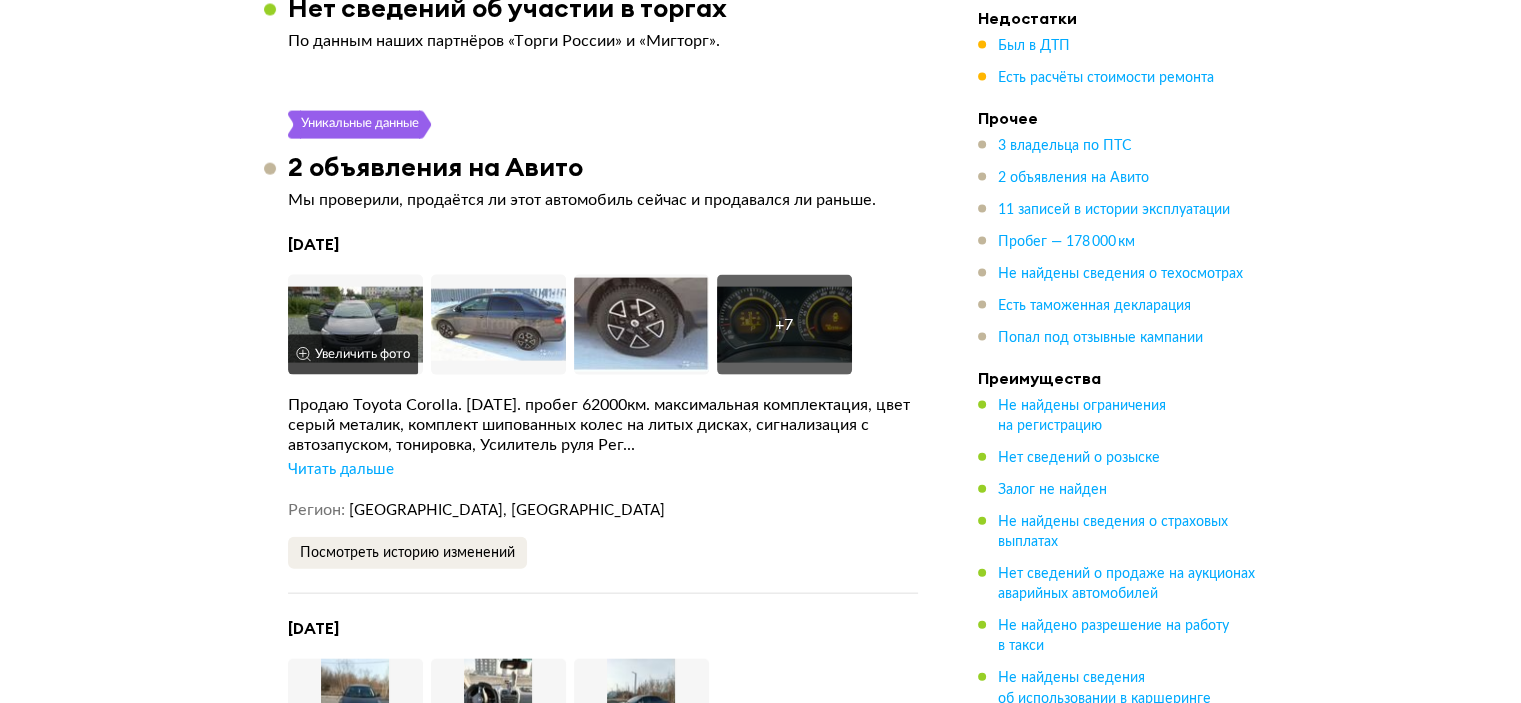 click at bounding box center [355, 325] 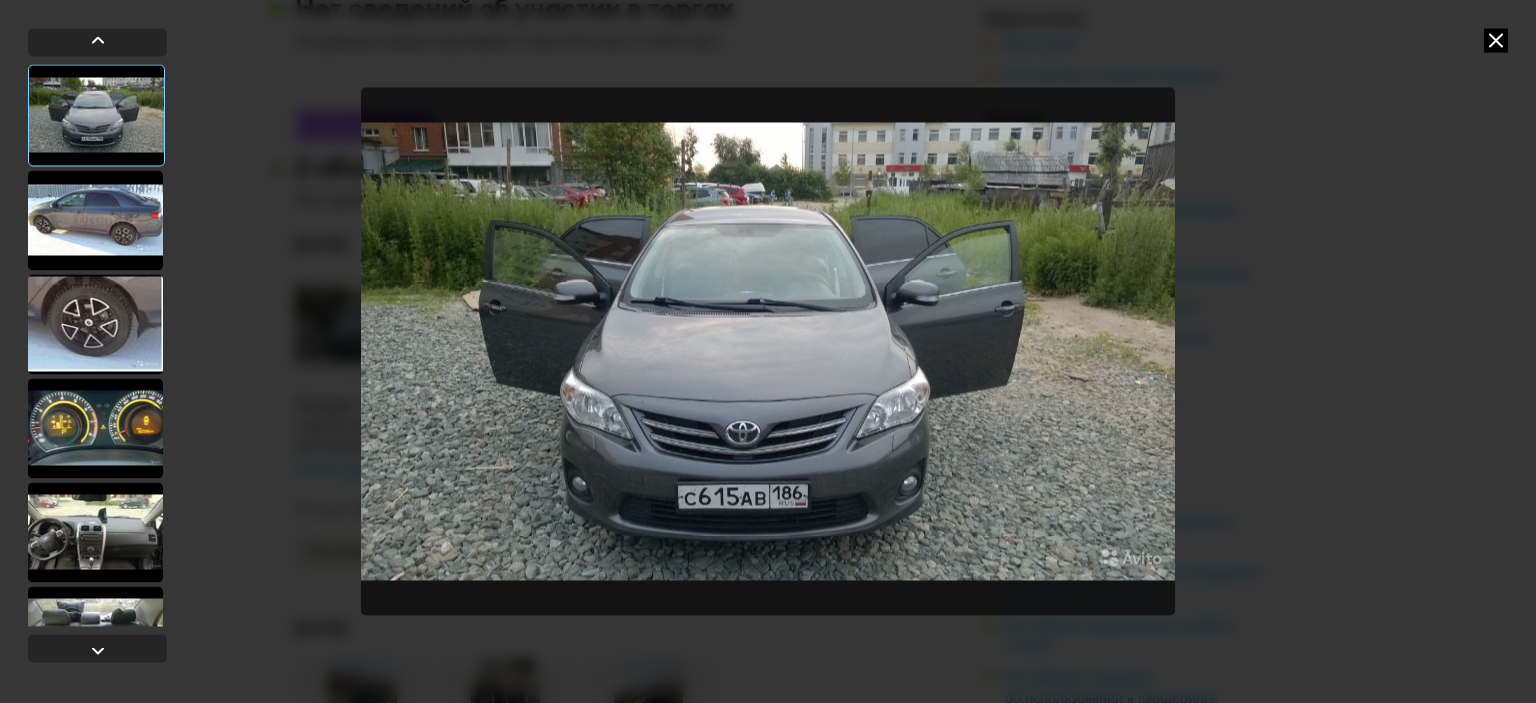 click at bounding box center [95, 220] 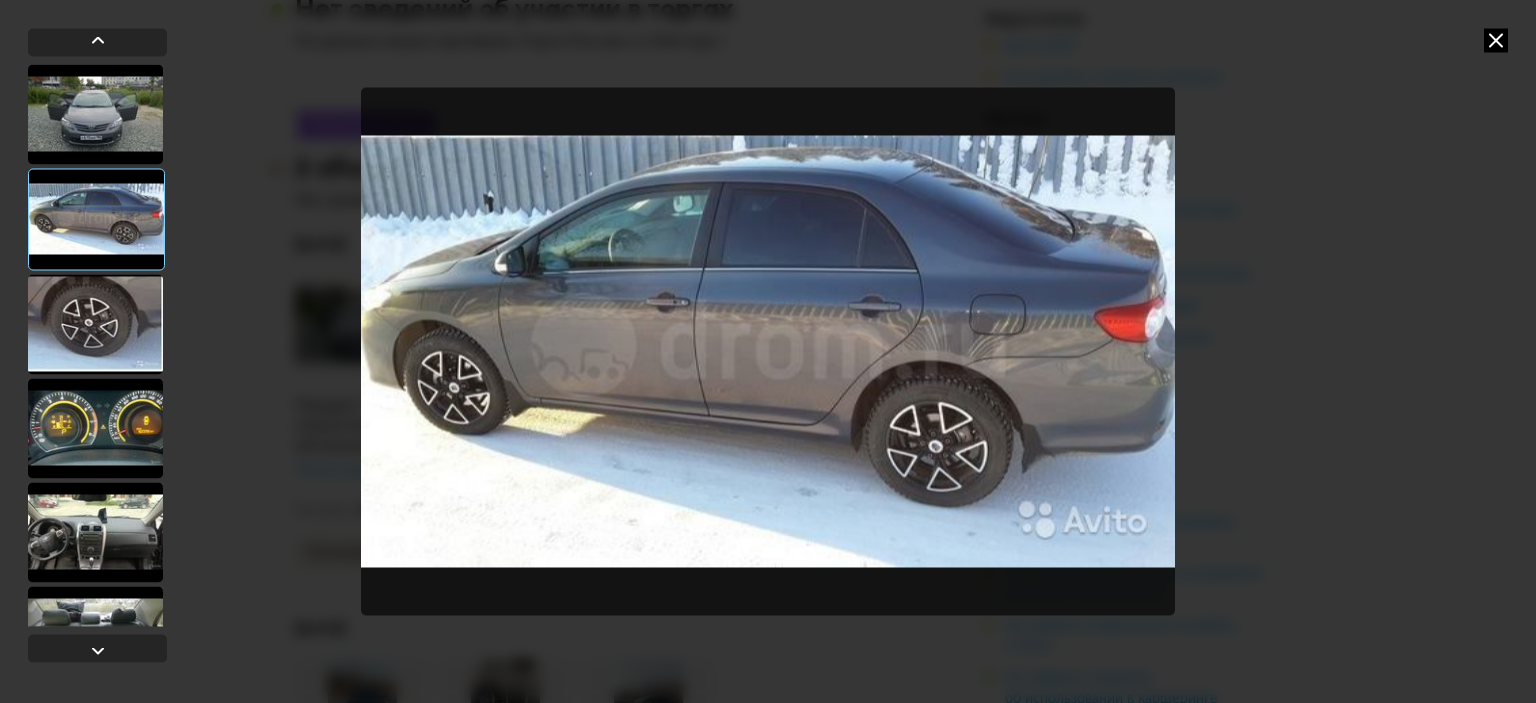 click at bounding box center (95, 324) 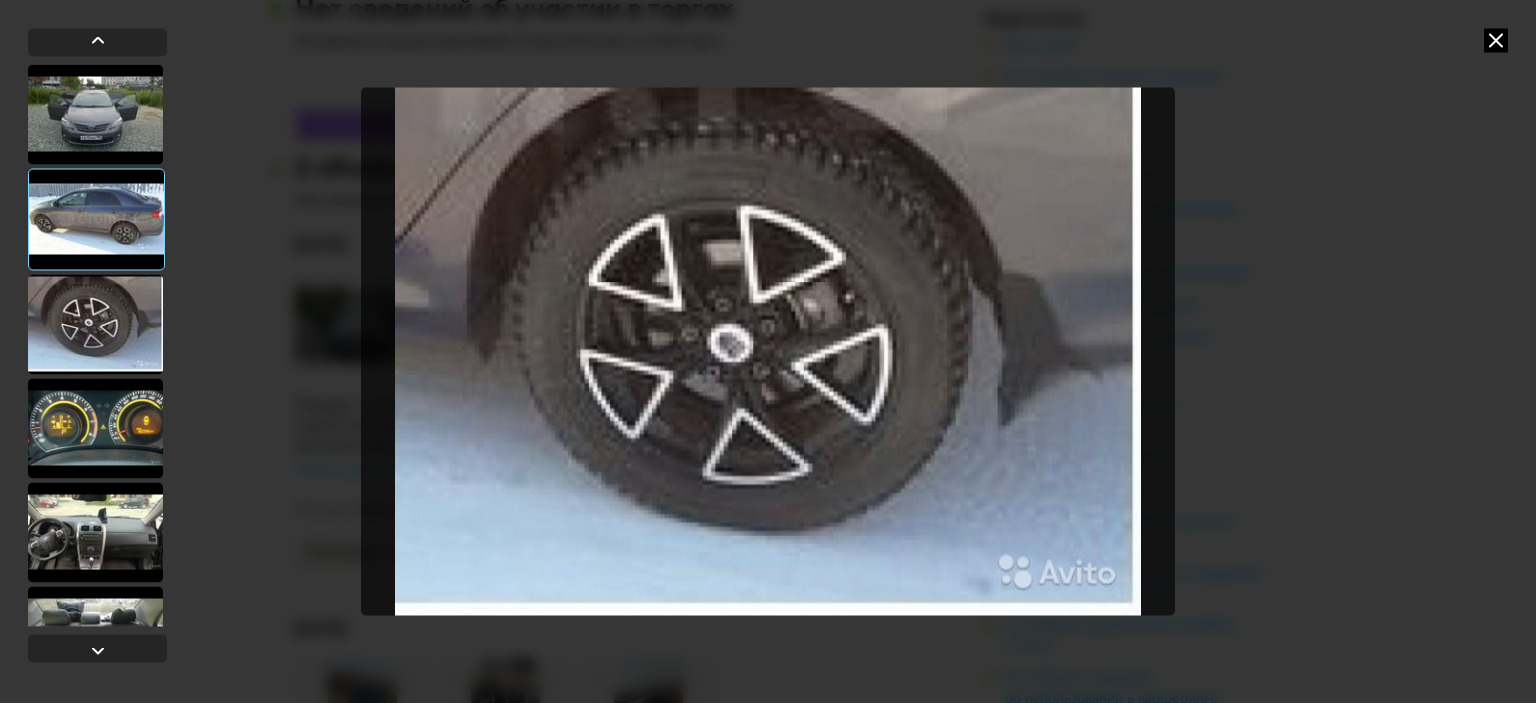 click at bounding box center [95, 428] 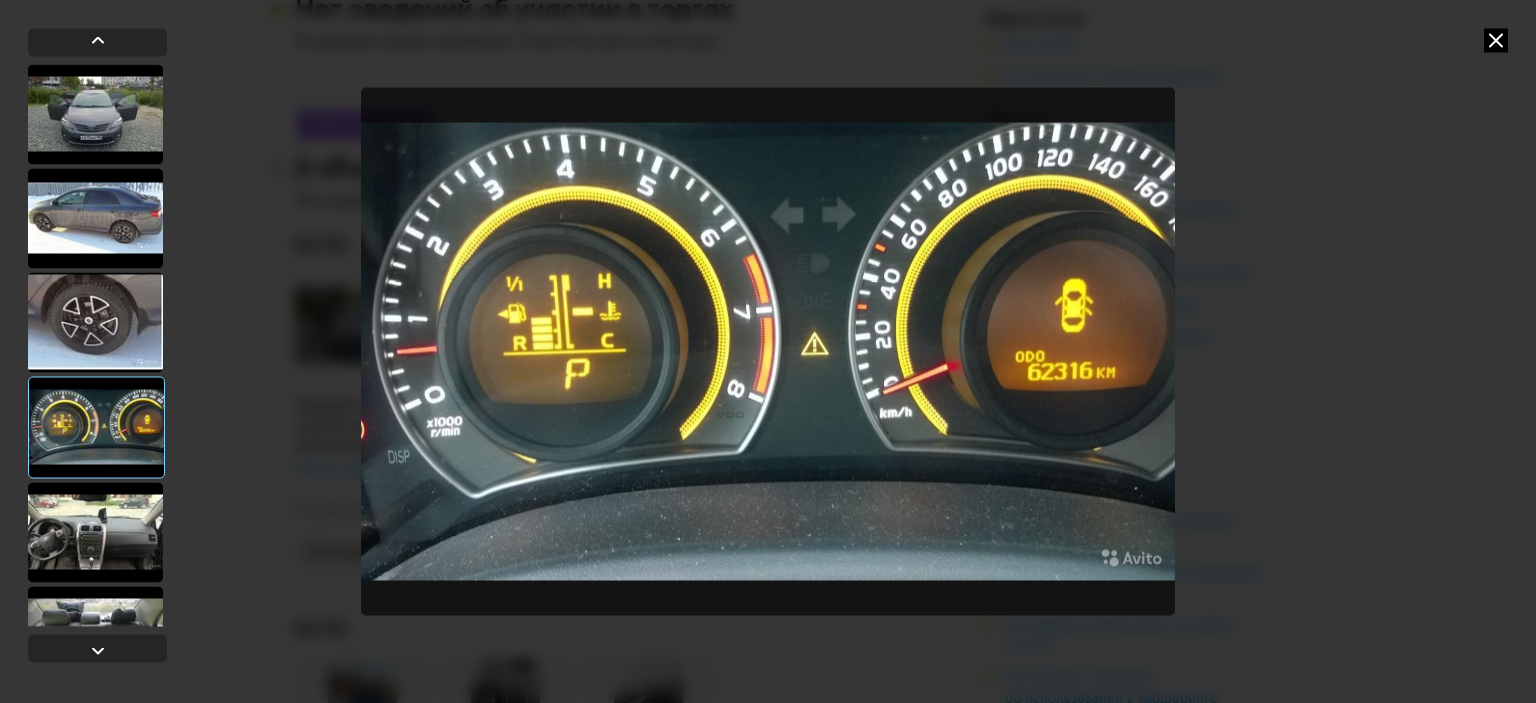 click at bounding box center [95, 532] 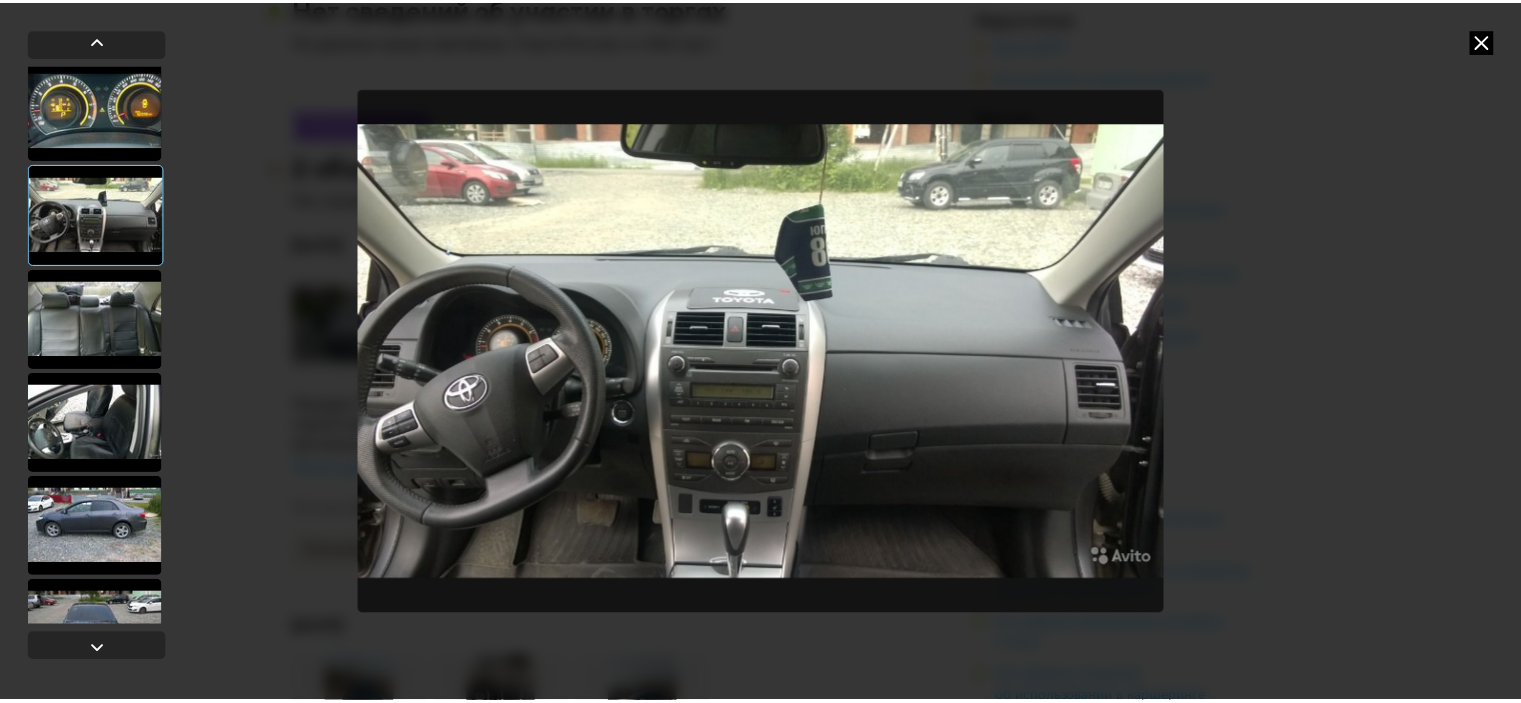 scroll, scrollTop: 479, scrollLeft: 0, axis: vertical 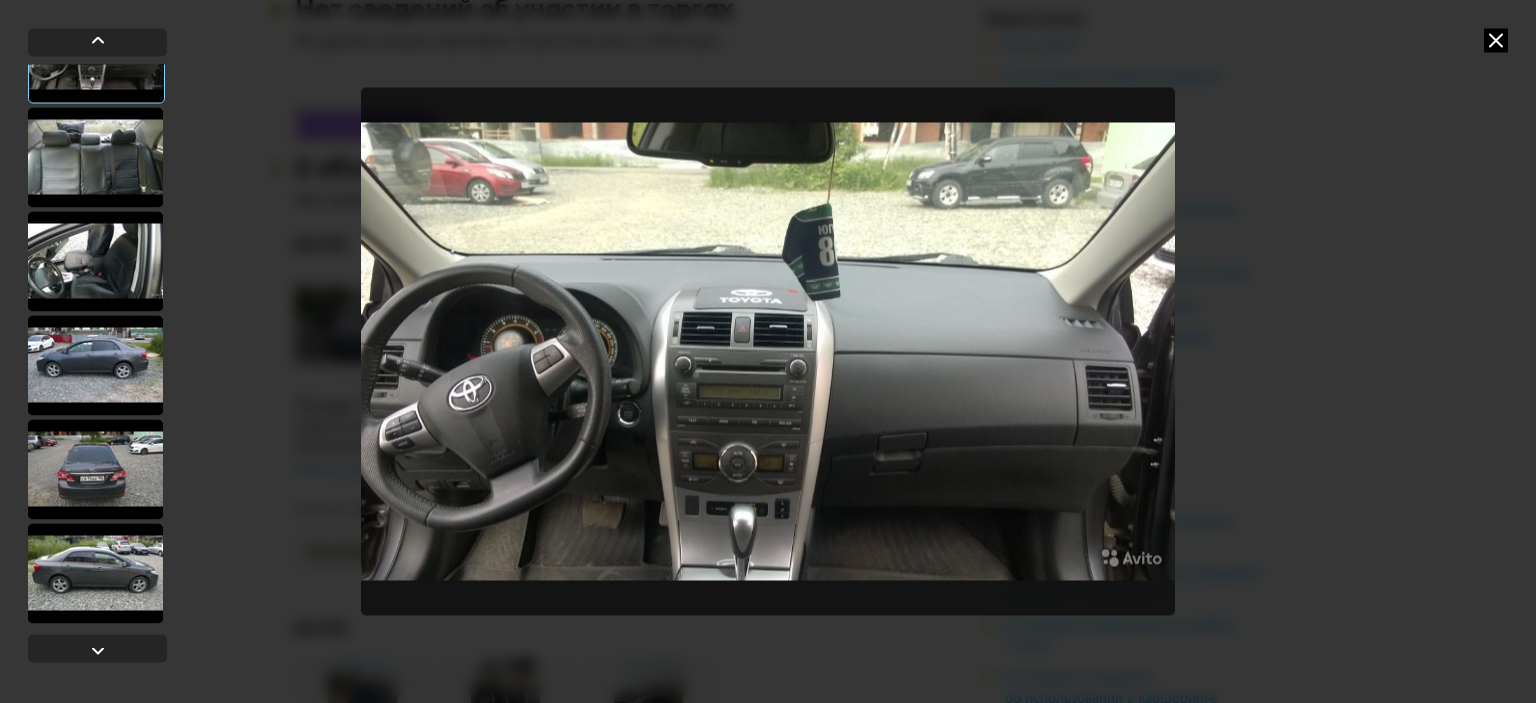 click at bounding box center [95, 261] 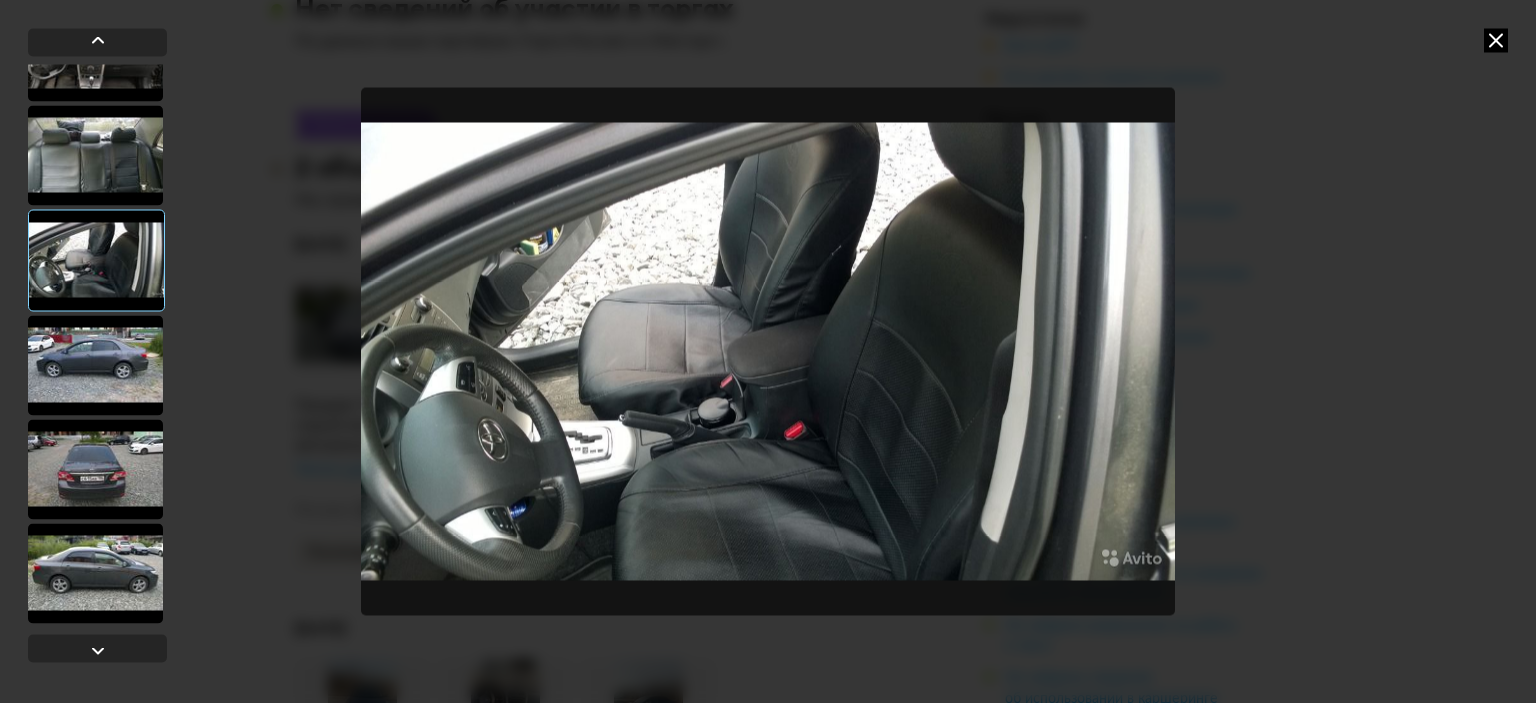click at bounding box center (95, 573) 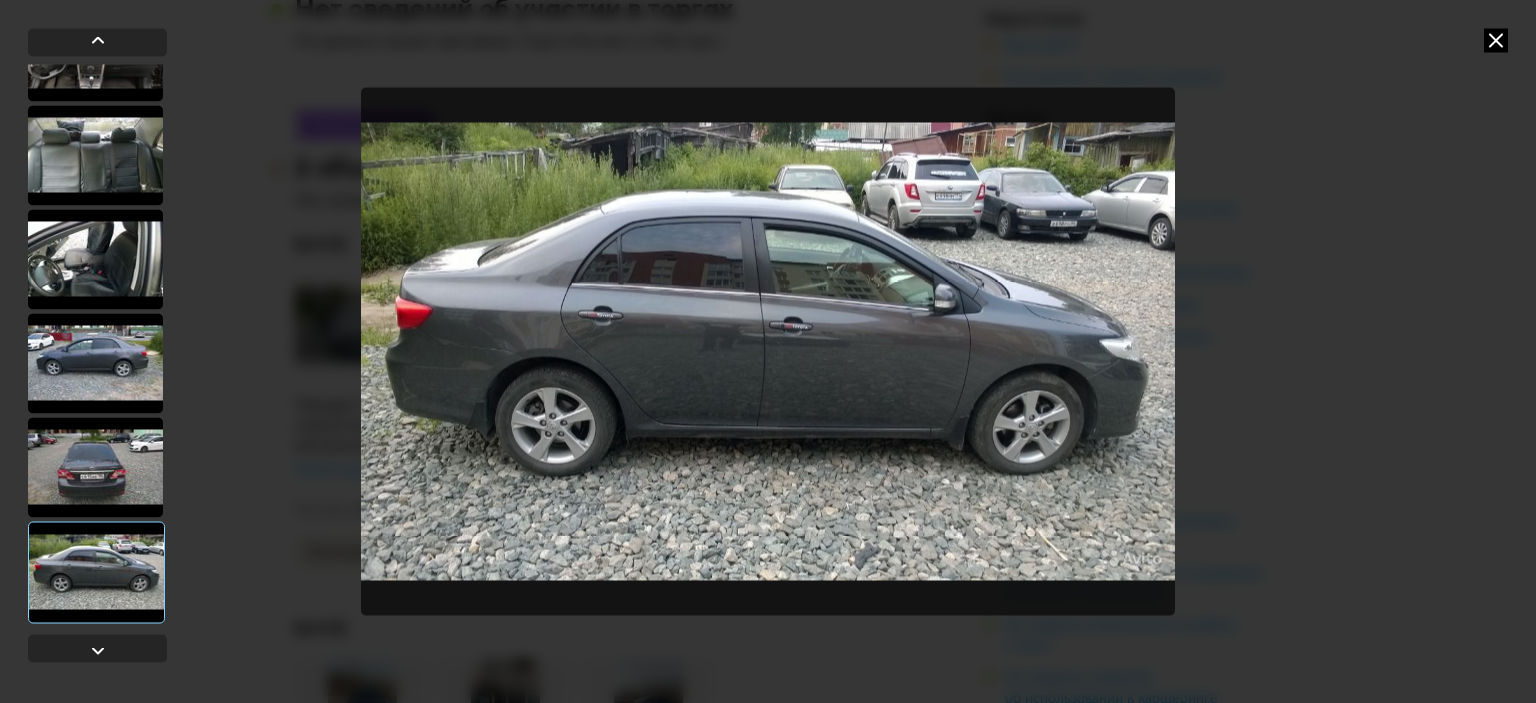 click at bounding box center [768, 351] 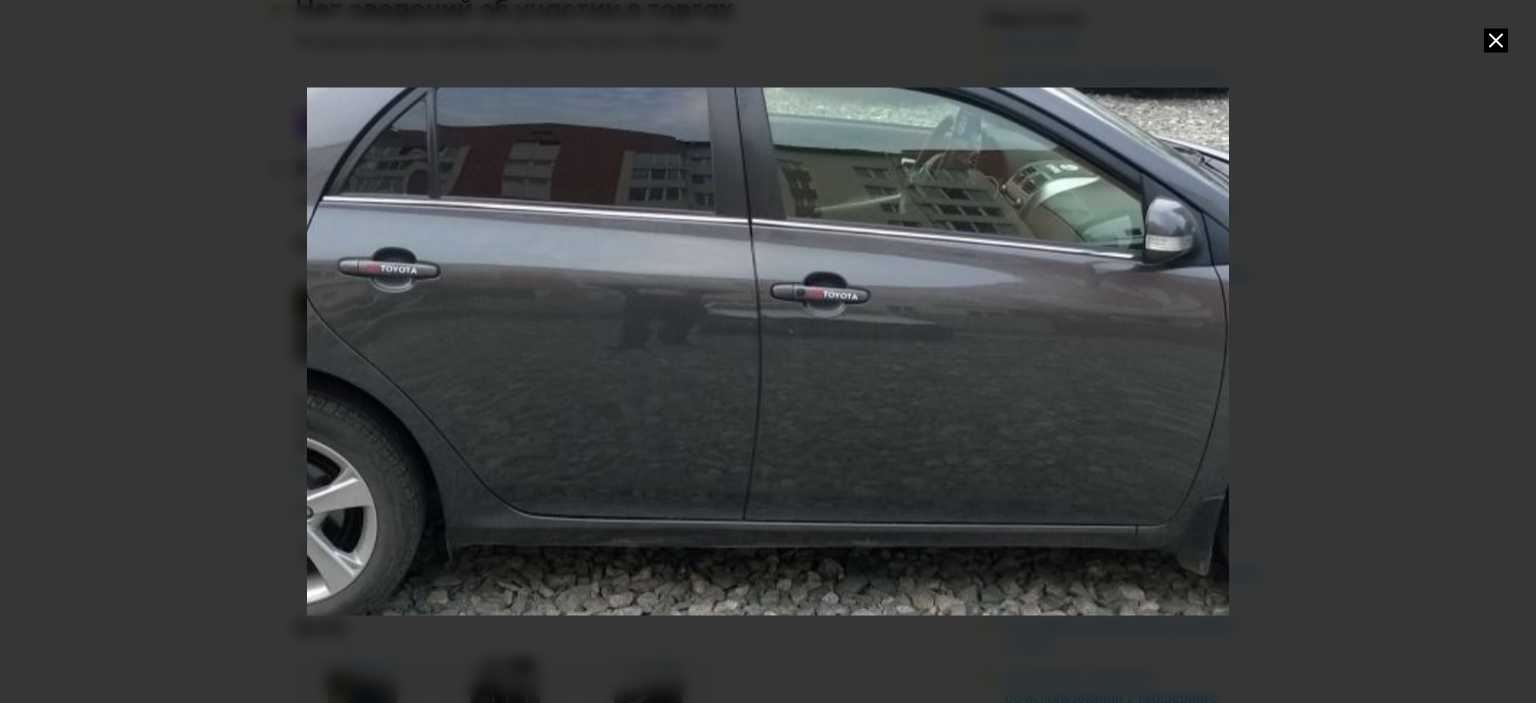 click at bounding box center [767, 351] 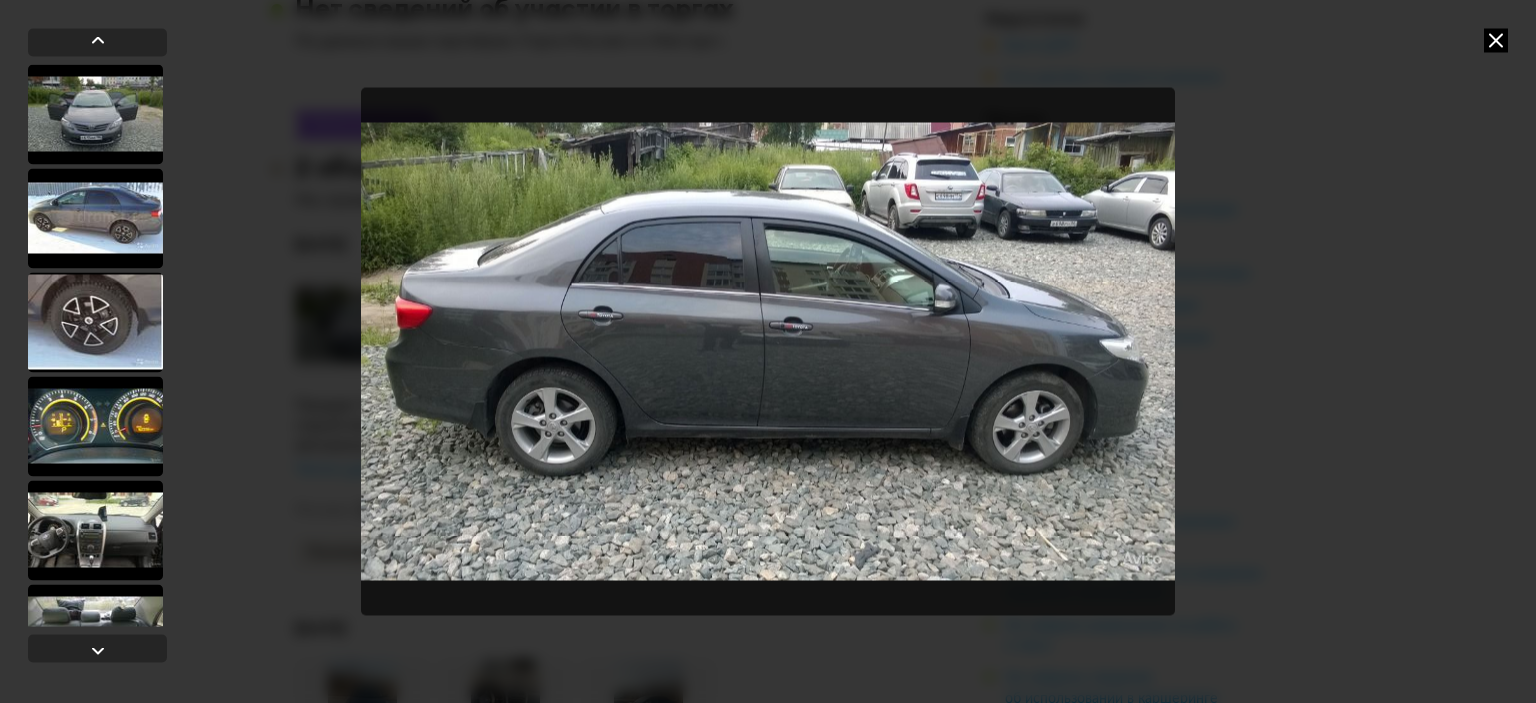 click at bounding box center [95, 530] 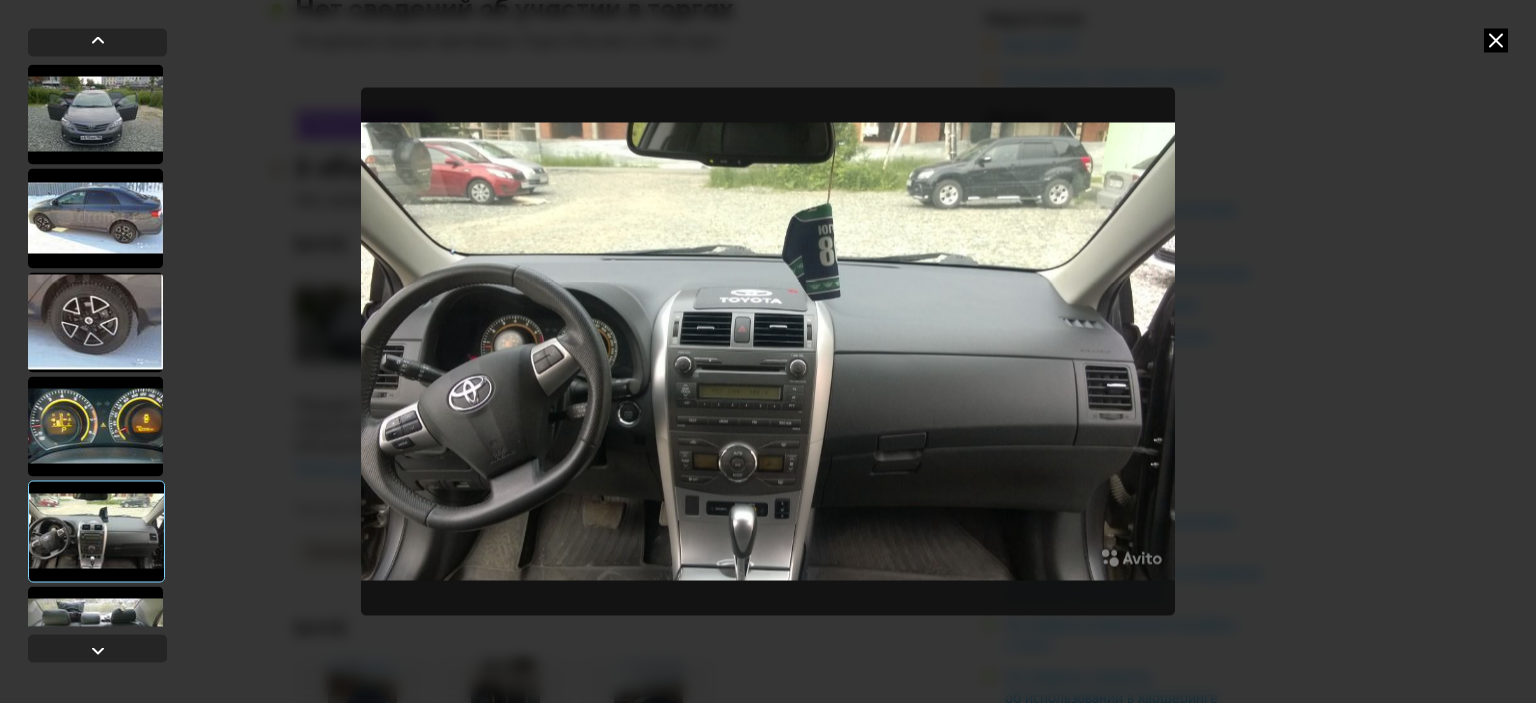 click at bounding box center [1496, 40] 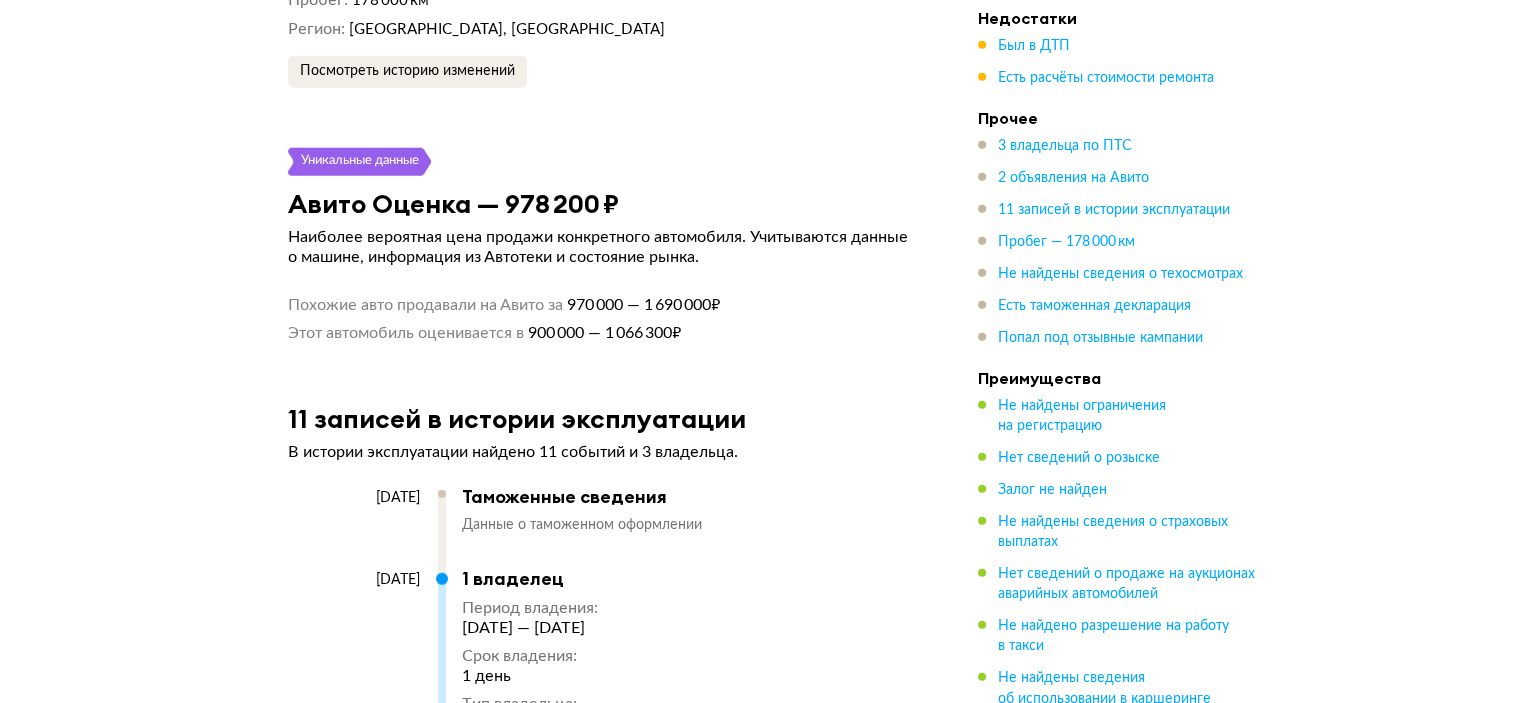 scroll, scrollTop: 5146, scrollLeft: 0, axis: vertical 